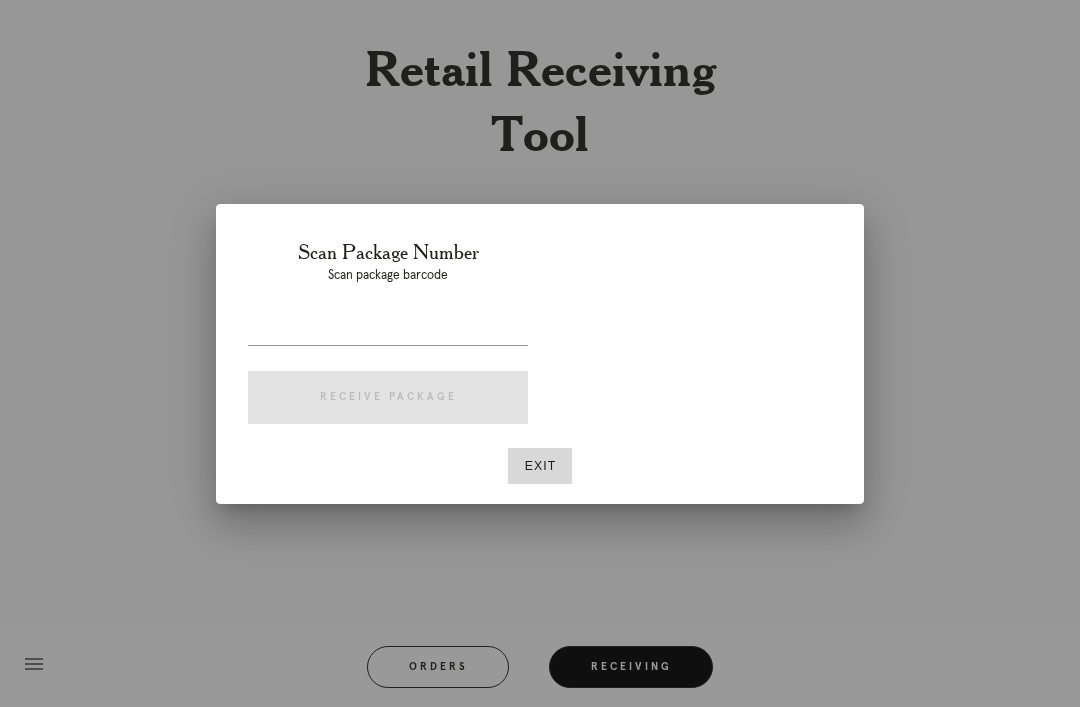 scroll, scrollTop: 64, scrollLeft: 0, axis: vertical 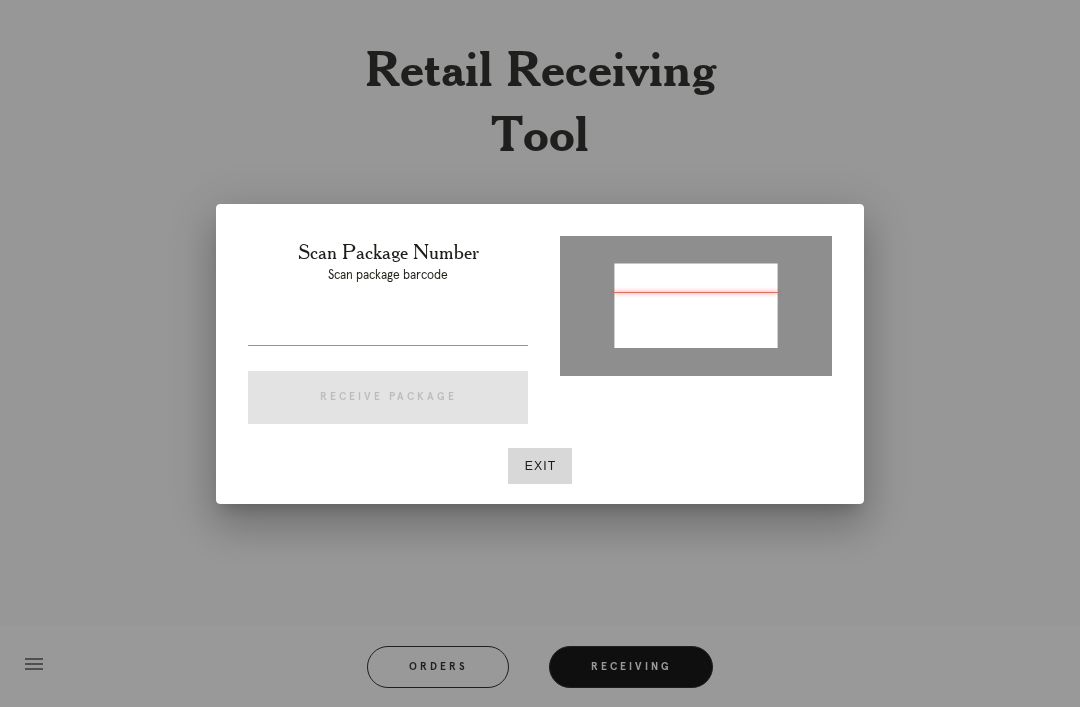 type on "[PACKAGE_ID]" 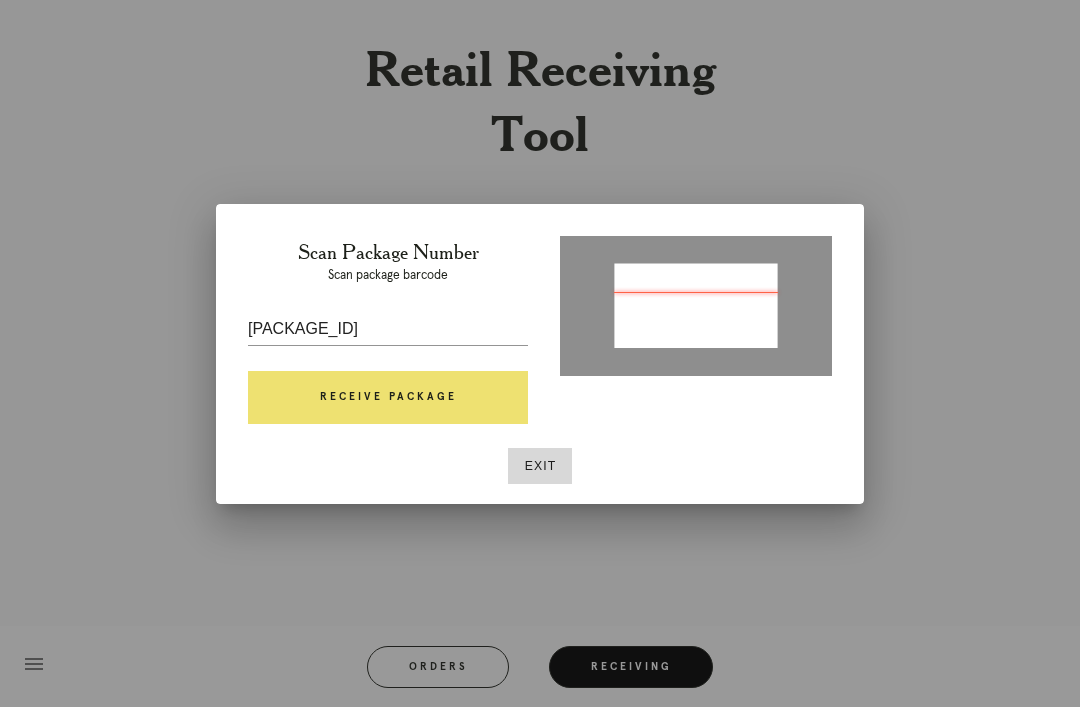 click on "Receive Package" at bounding box center [388, 398] 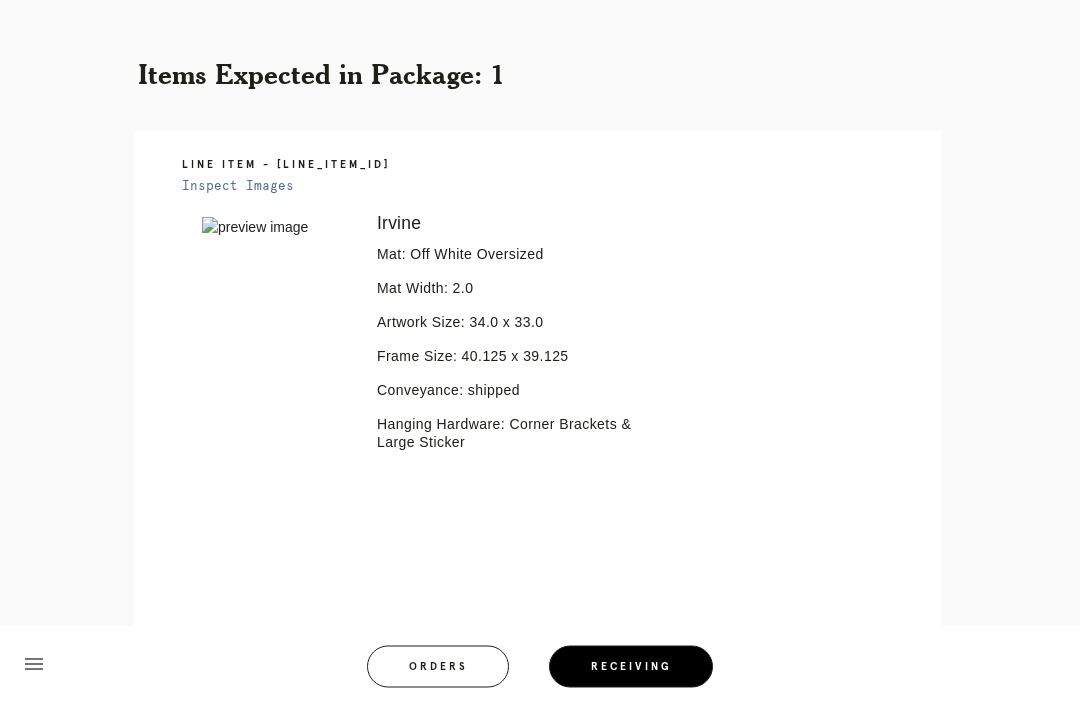 scroll, scrollTop: 382, scrollLeft: 0, axis: vertical 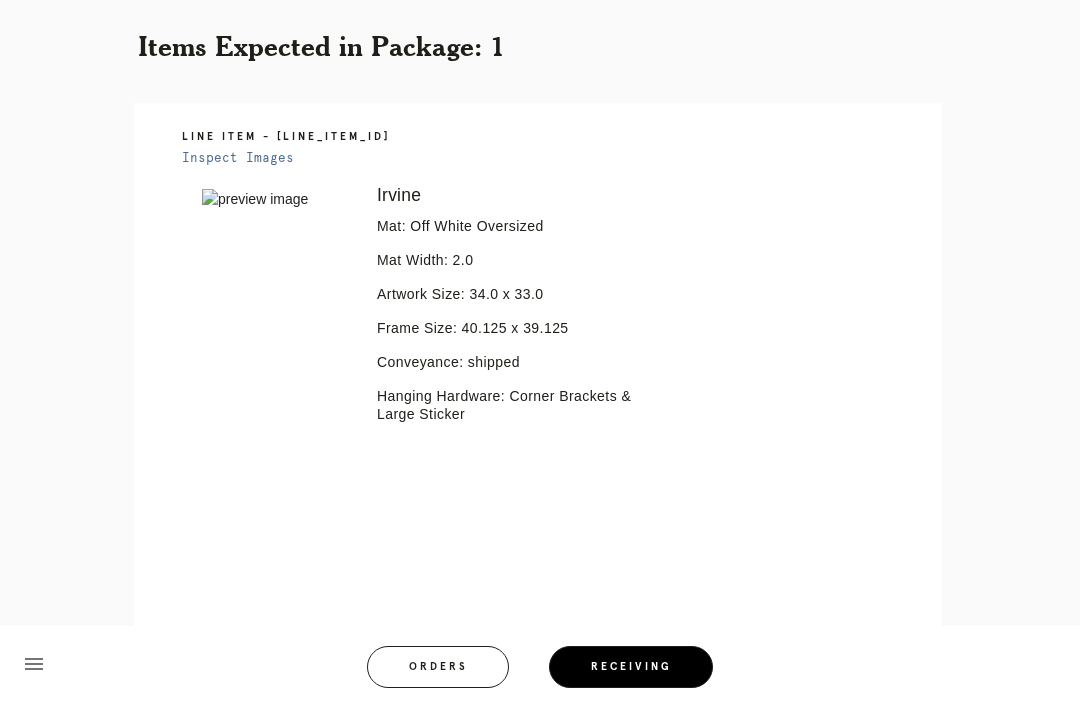 click on "Receiving" at bounding box center (631, 667) 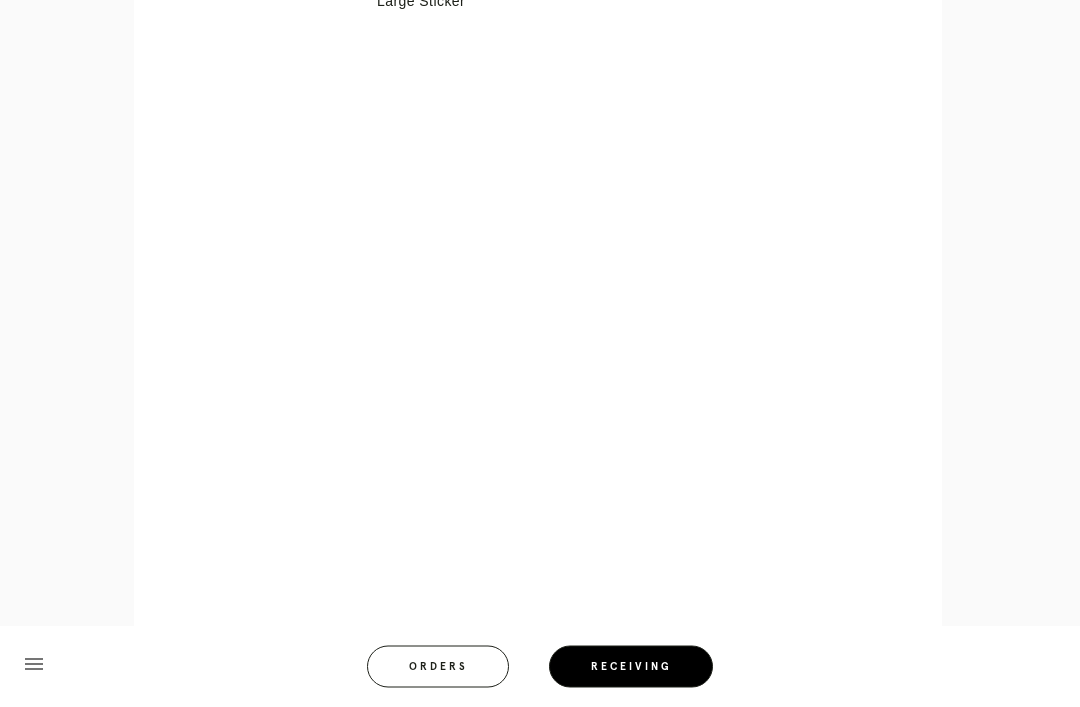 scroll, scrollTop: 795, scrollLeft: 0, axis: vertical 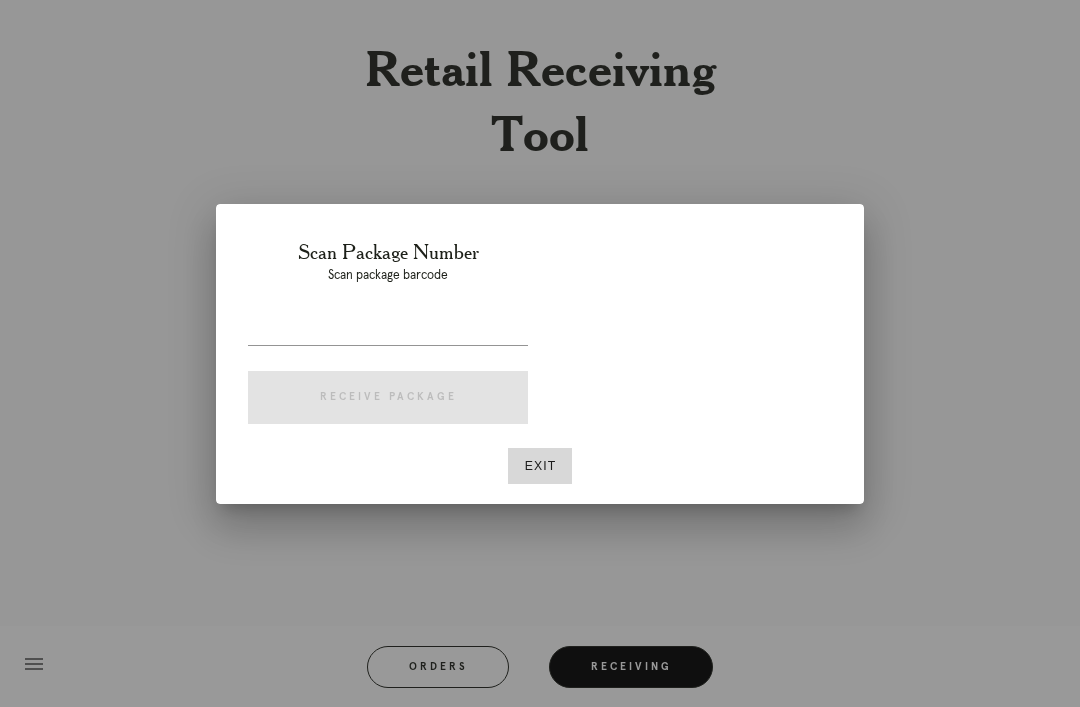 click at bounding box center (388, 334) 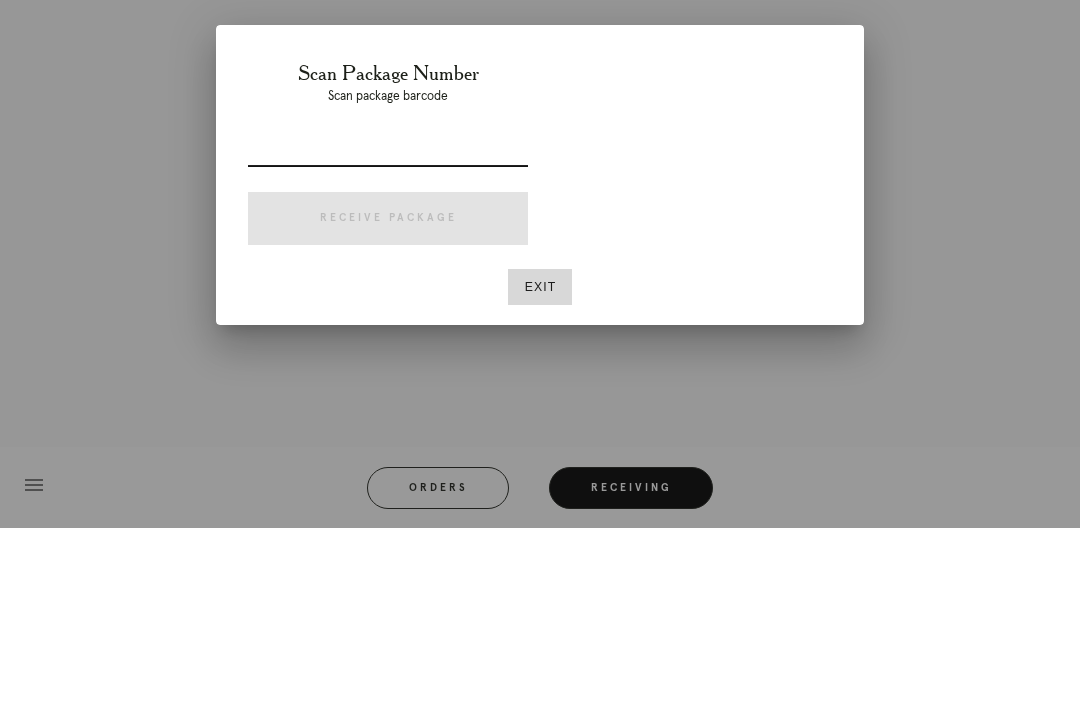 click on "Exit" at bounding box center (540, 466) 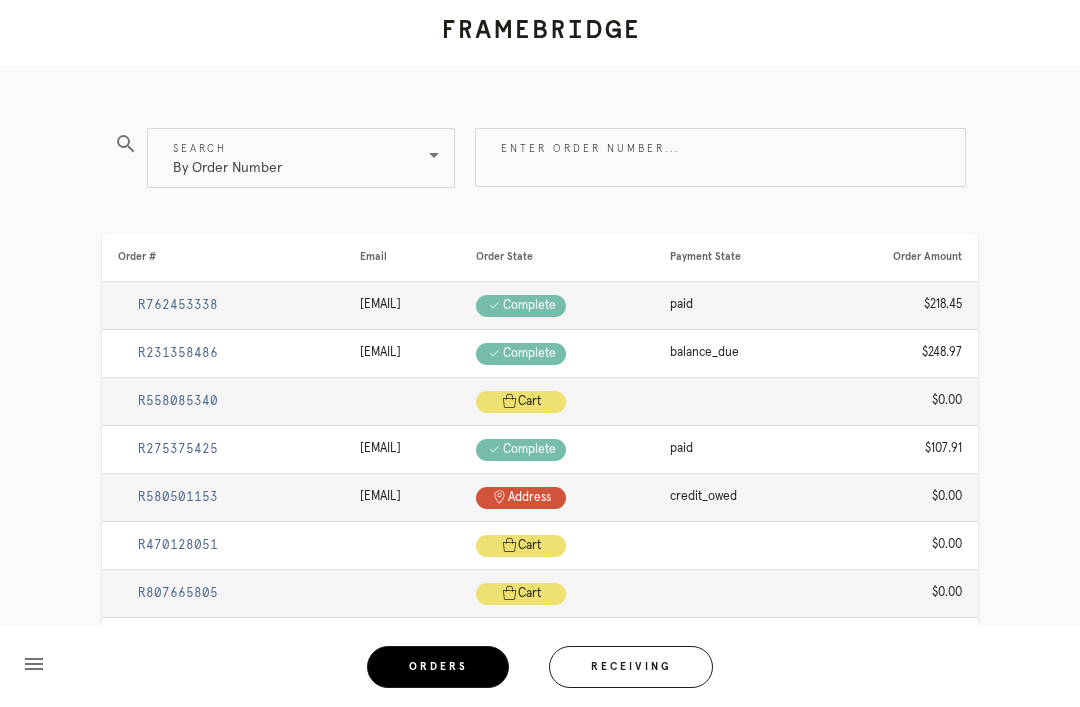 click on "Receiving" at bounding box center [631, 667] 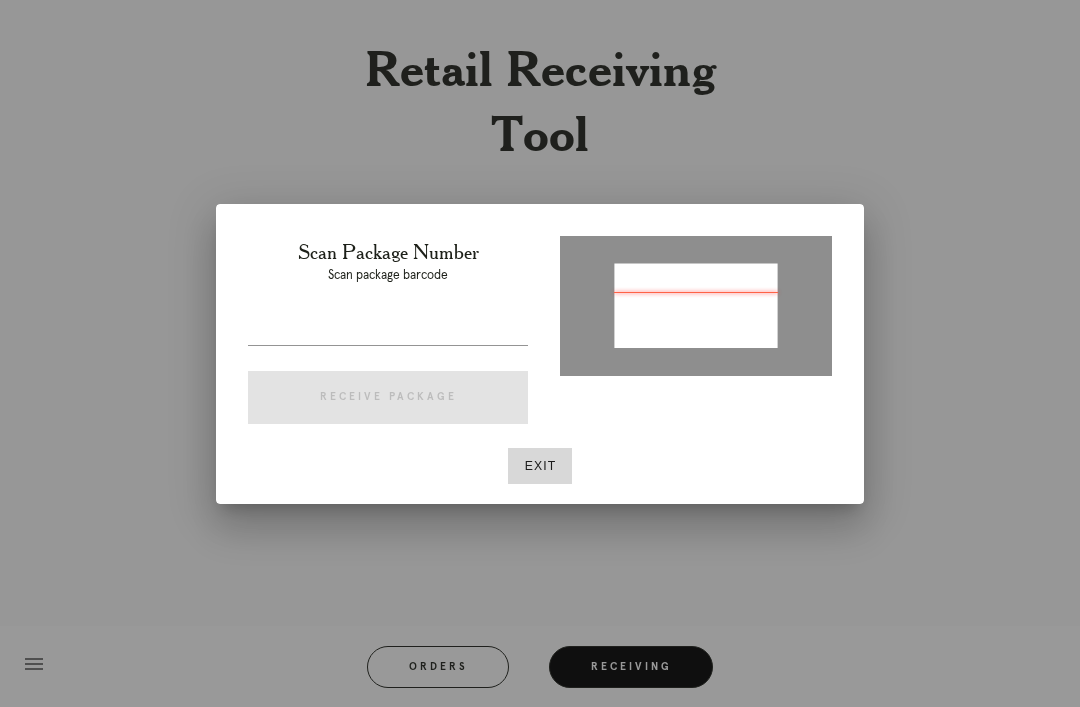 type on "P/')&#& #&11)0##" 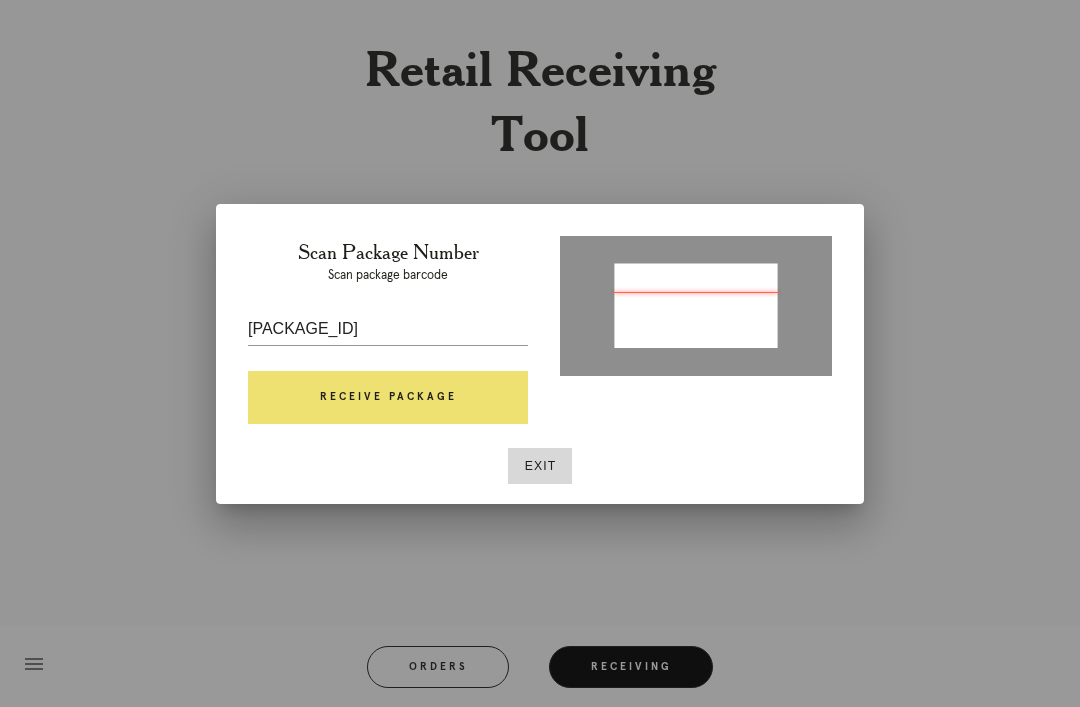 click on "Receive Package" at bounding box center (388, 398) 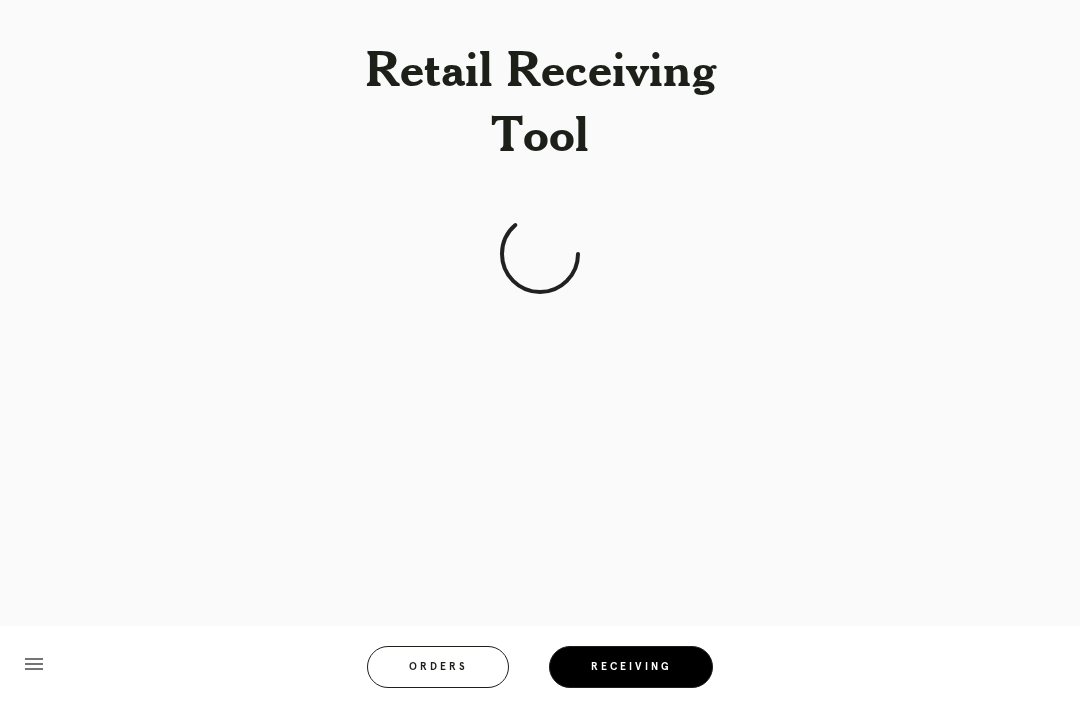 click on "Receiving" at bounding box center (631, 667) 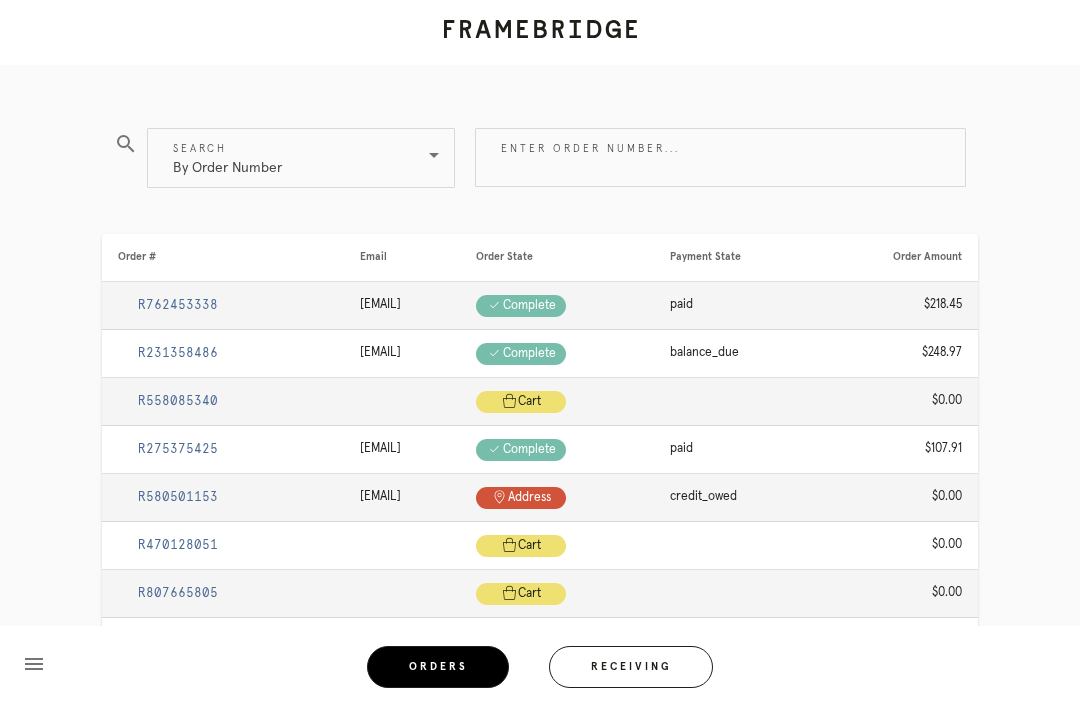 click on "Receiving" at bounding box center (631, 667) 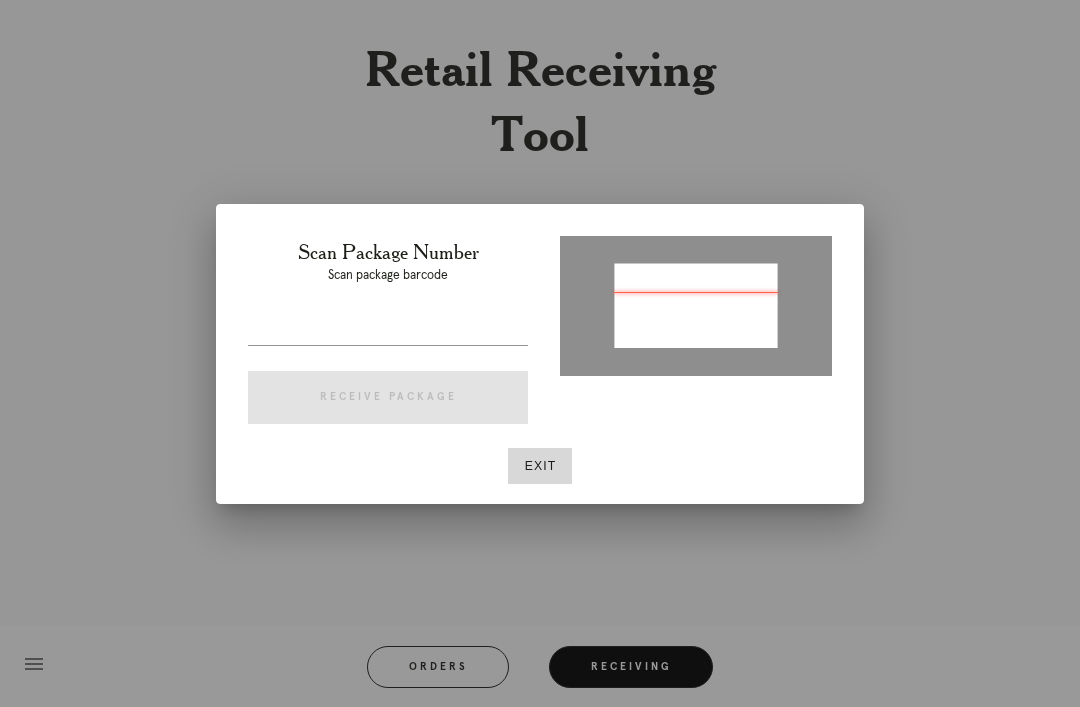click at bounding box center (388, 329) 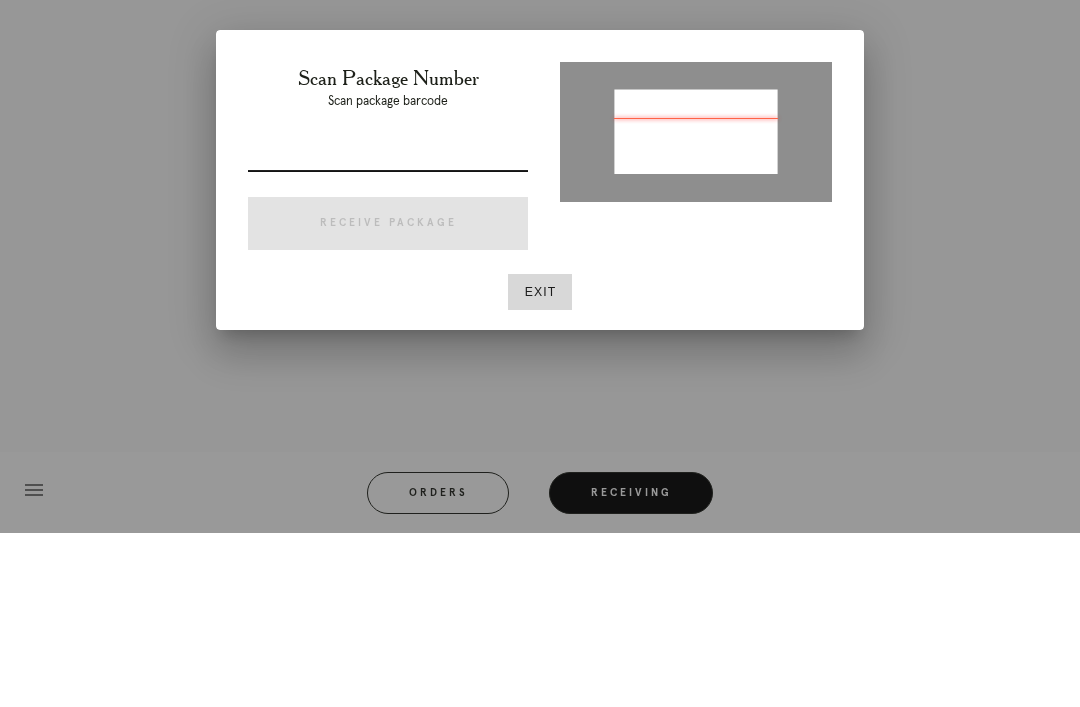 type on "P528636736118033" 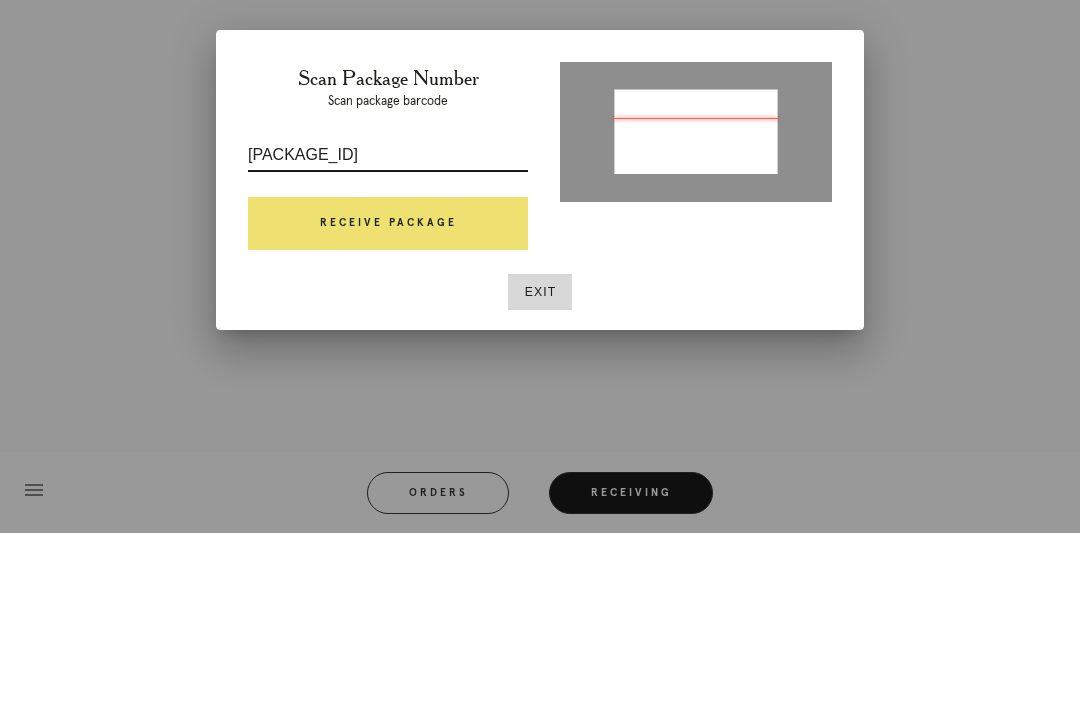 click on "Receive Package" at bounding box center [388, 398] 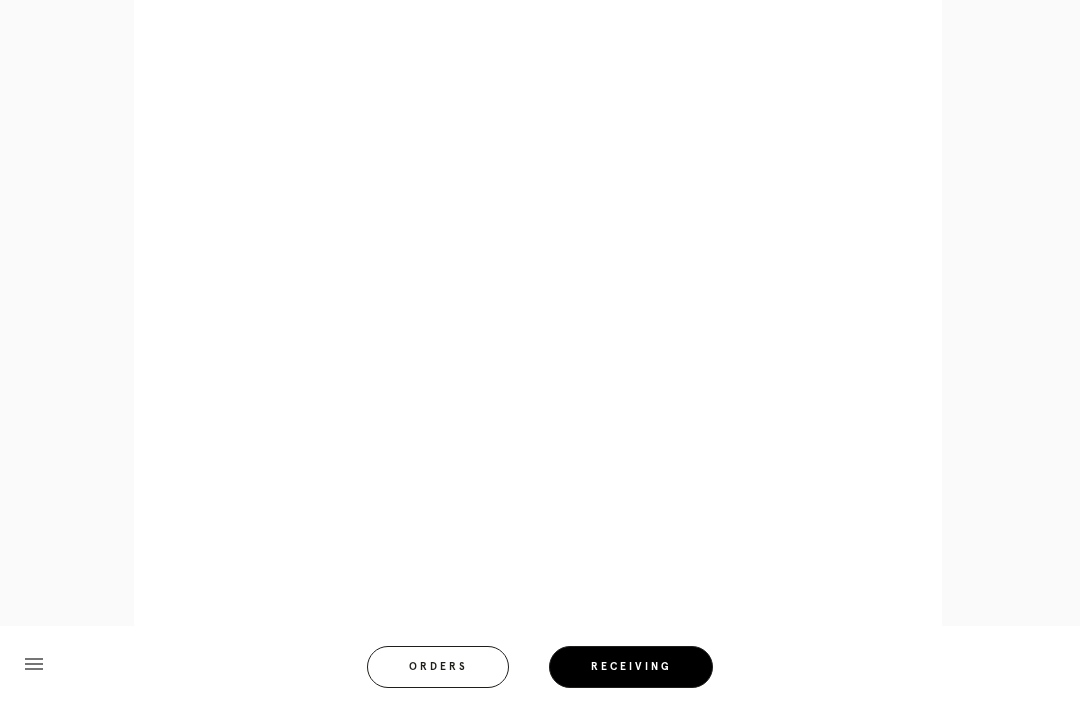scroll, scrollTop: 858, scrollLeft: 0, axis: vertical 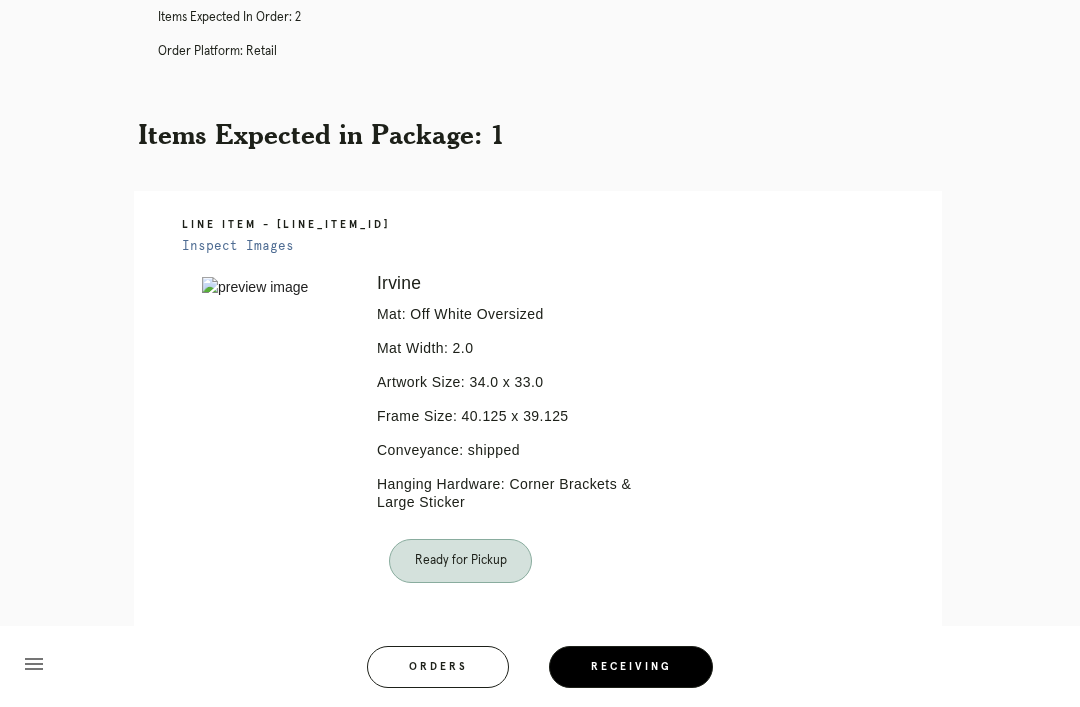 click on "Receiving" at bounding box center (631, 667) 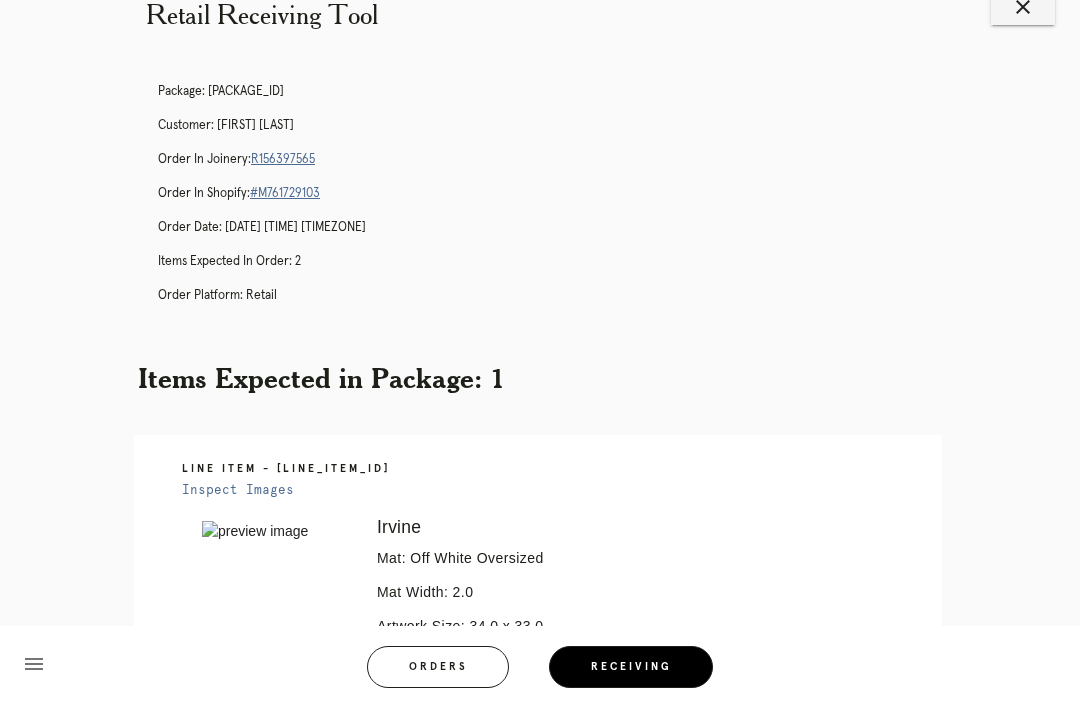 scroll, scrollTop: 0, scrollLeft: 0, axis: both 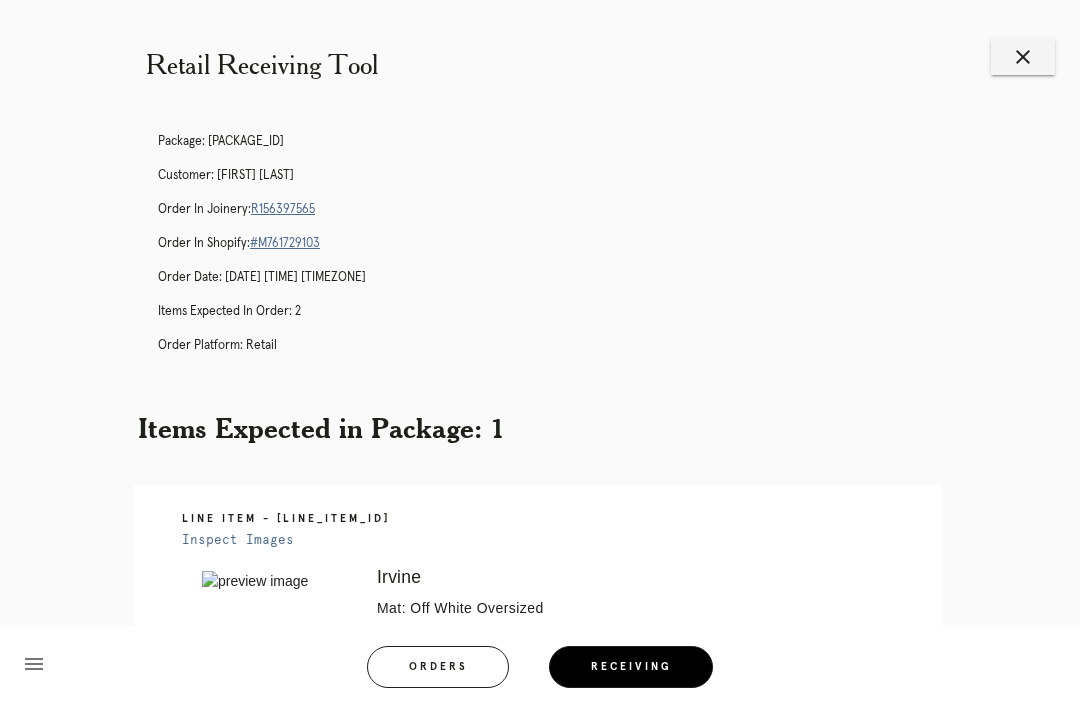 click on "Receiving" at bounding box center [631, 667] 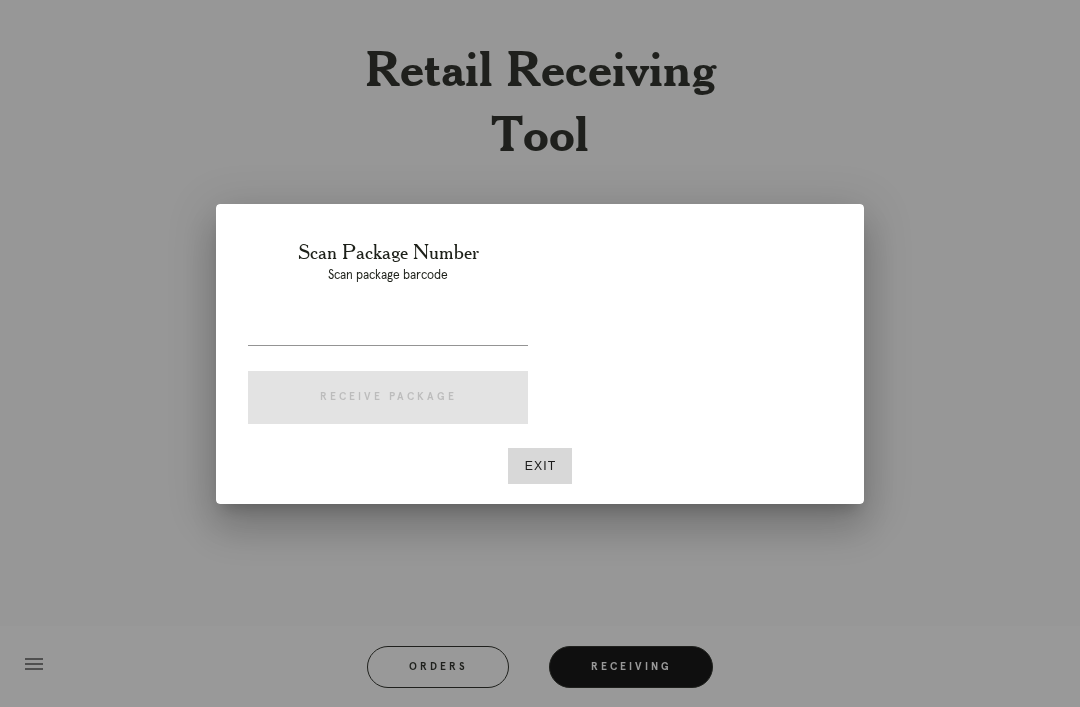 scroll, scrollTop: 0, scrollLeft: 0, axis: both 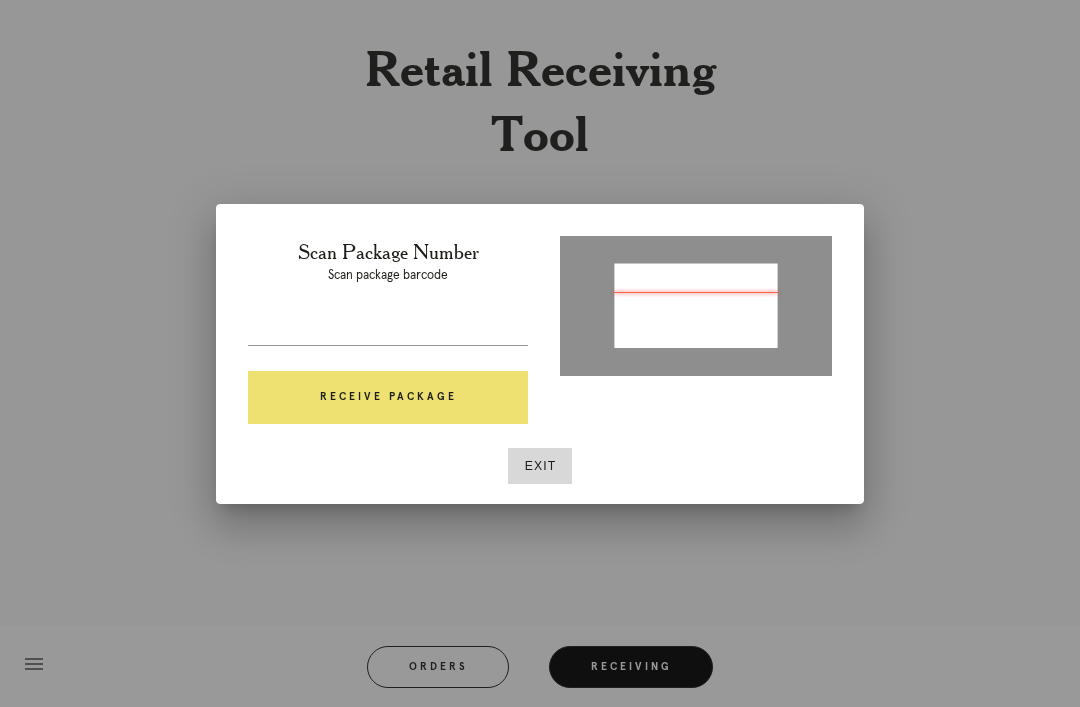 type on "P527247333645911" 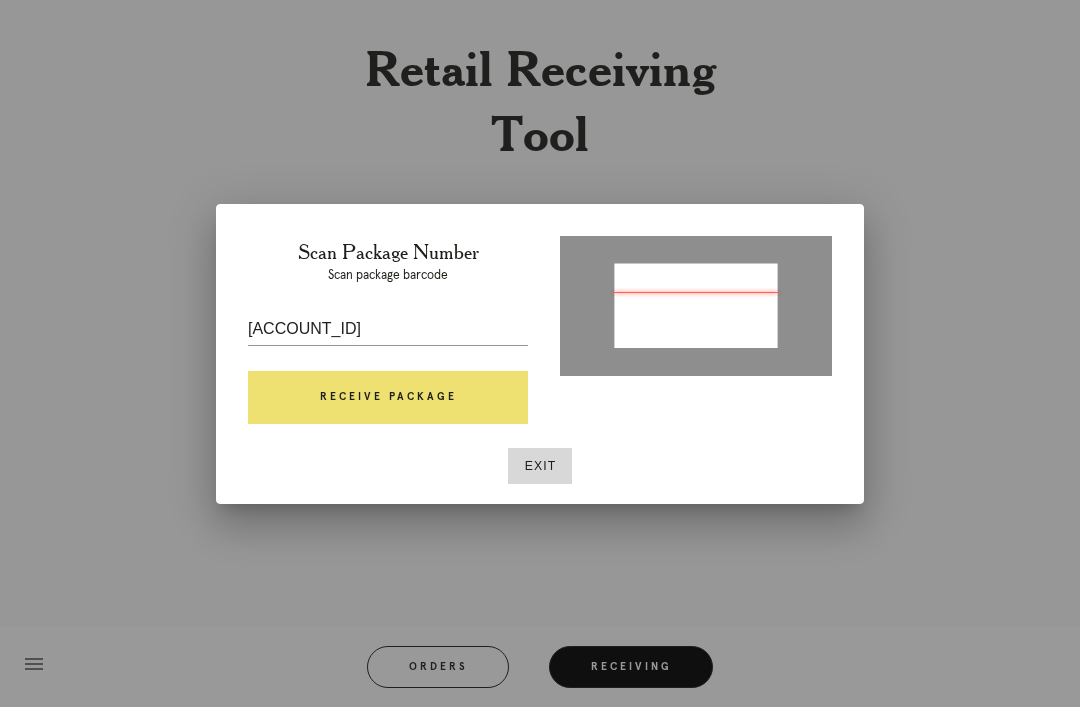 click on "Receive Package" at bounding box center [388, 398] 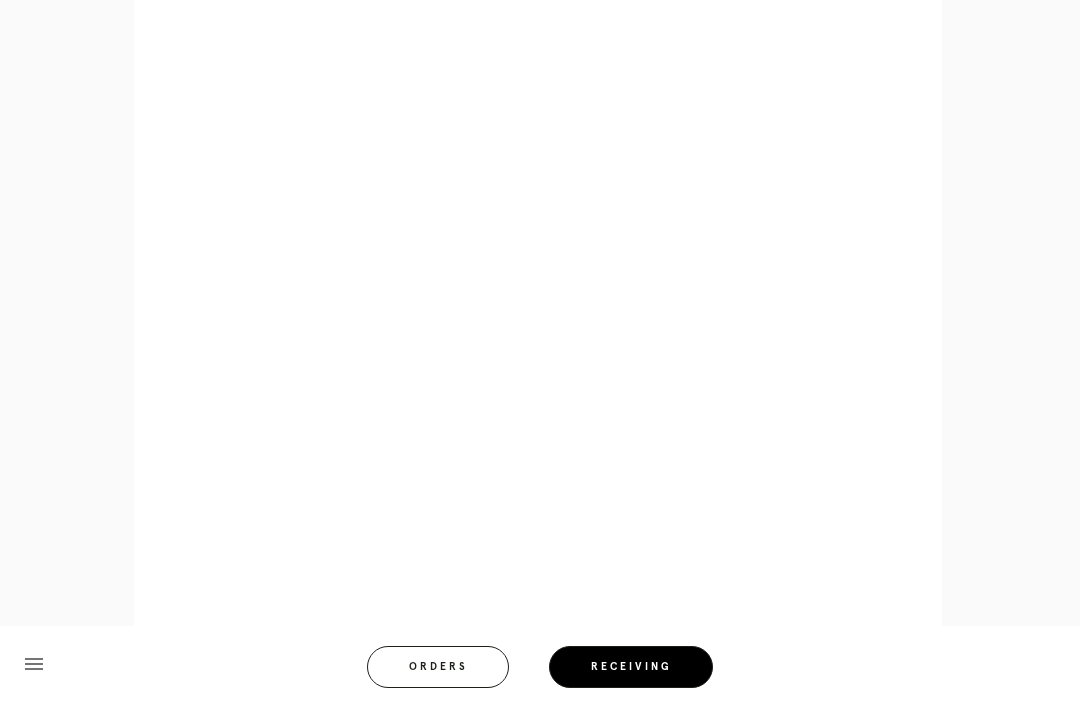 scroll, scrollTop: 858, scrollLeft: 0, axis: vertical 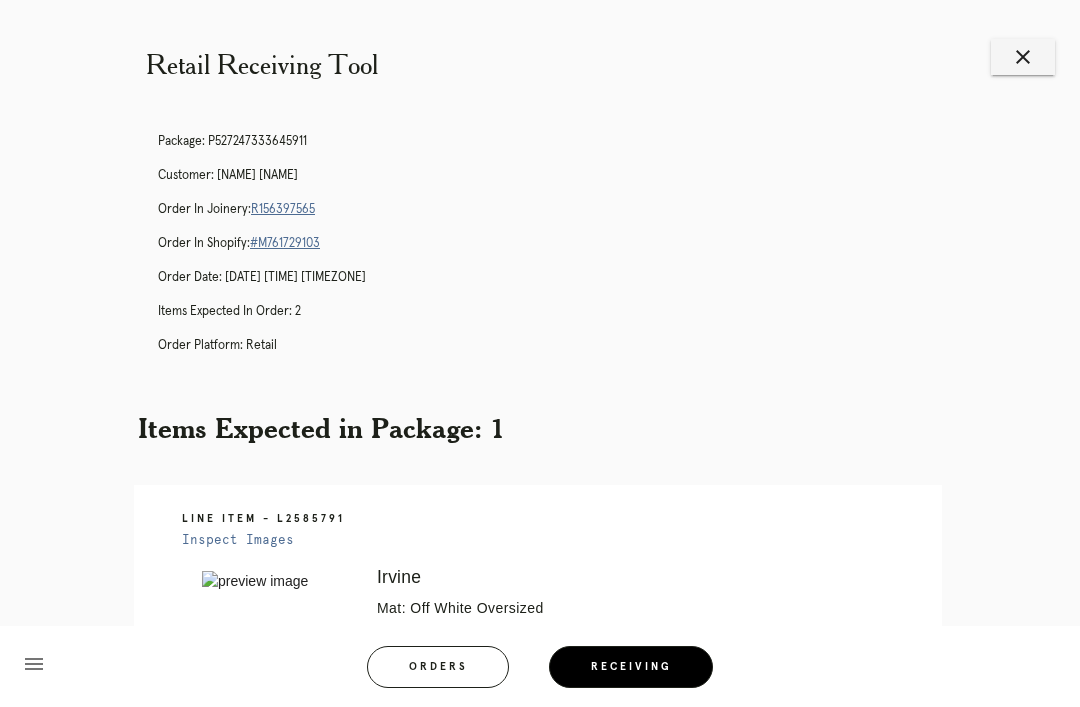 click on "R156397565" at bounding box center [283, 209] 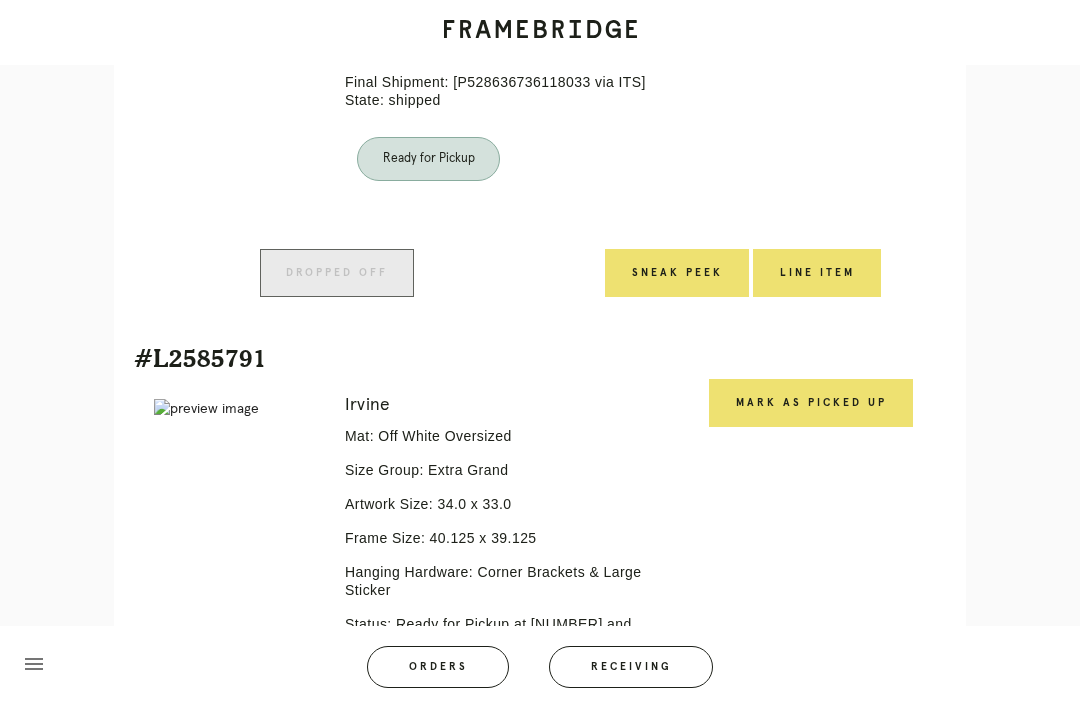 scroll, scrollTop: 1042, scrollLeft: 0, axis: vertical 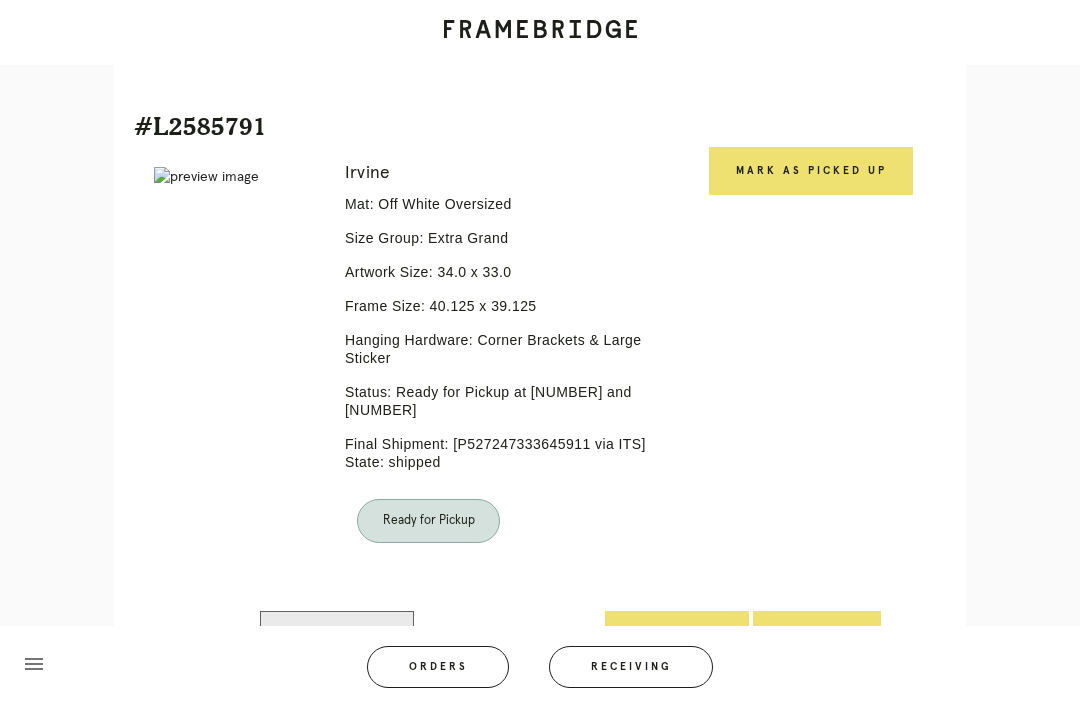 click on "Mark as Picked Up" at bounding box center (811, 171) 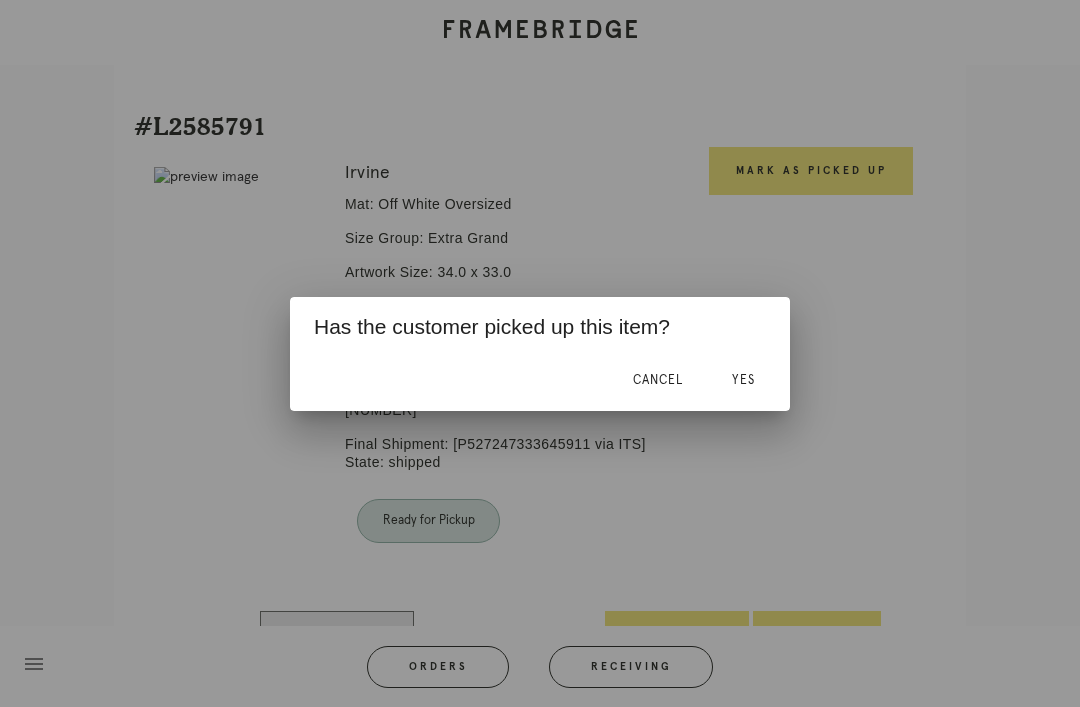 click on "Cancel
Yes" at bounding box center (540, 381) 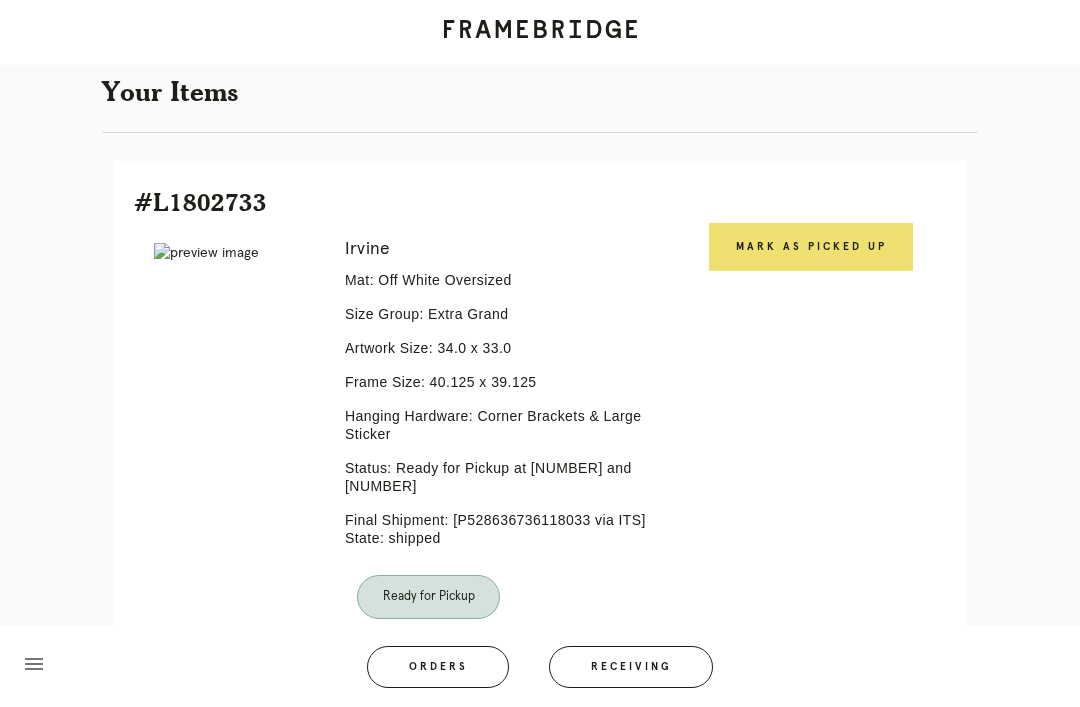scroll, scrollTop: 364, scrollLeft: 0, axis: vertical 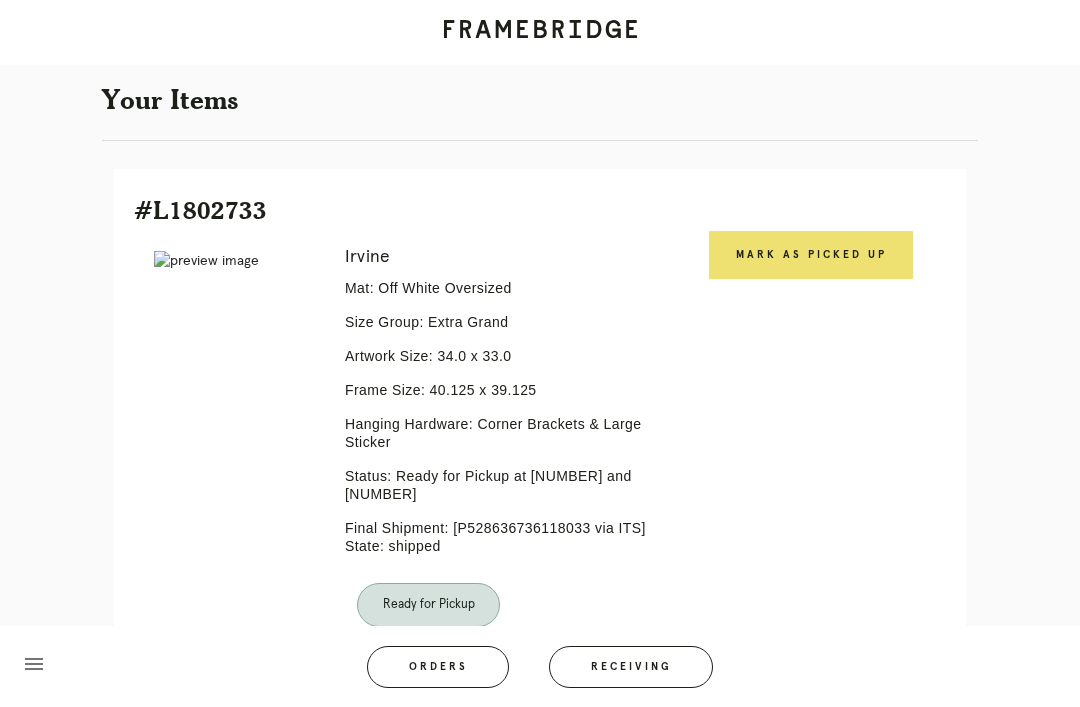 click on "Mark as Picked Up" at bounding box center [811, 255] 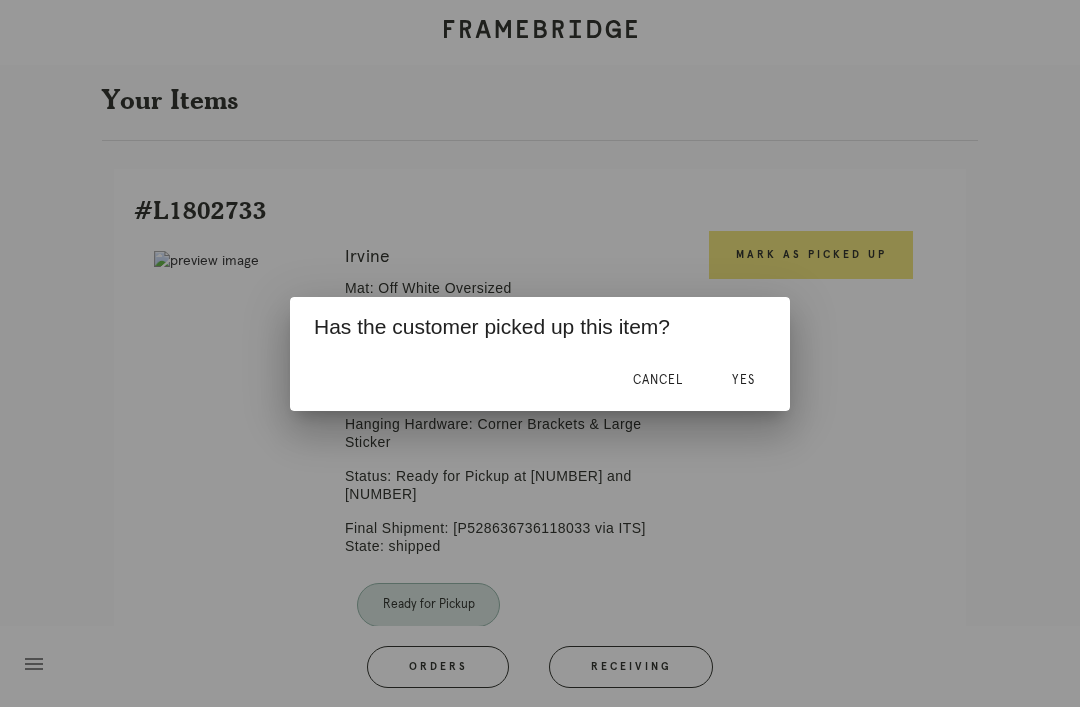 click on "Yes" at bounding box center [743, 380] 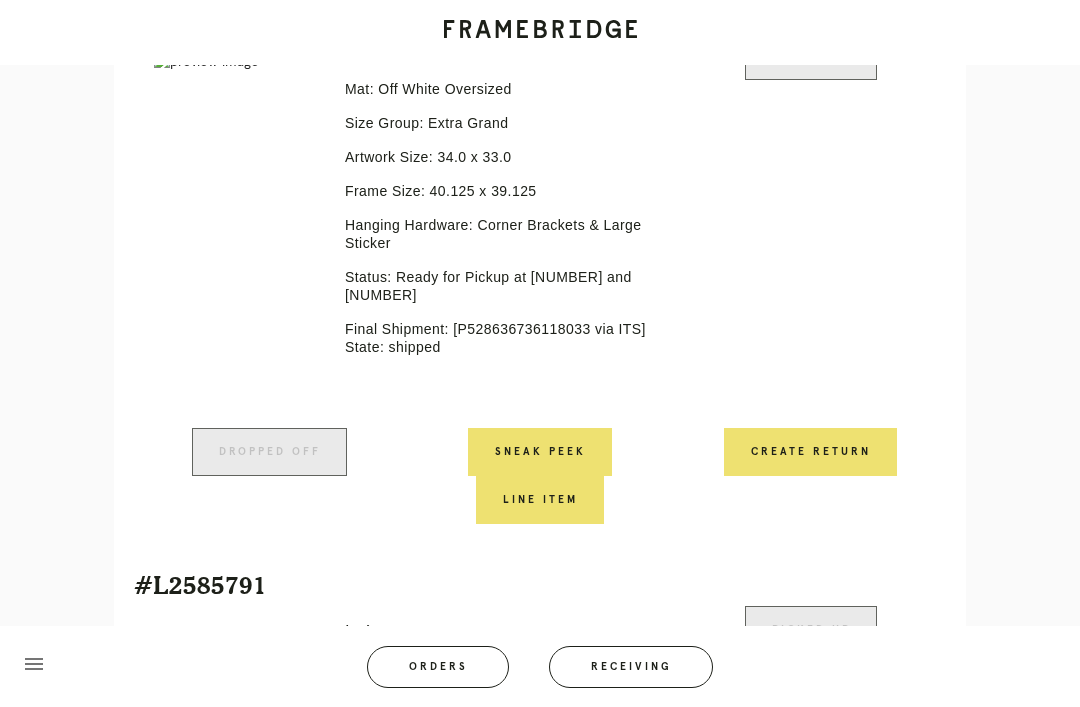 scroll, scrollTop: 562, scrollLeft: 0, axis: vertical 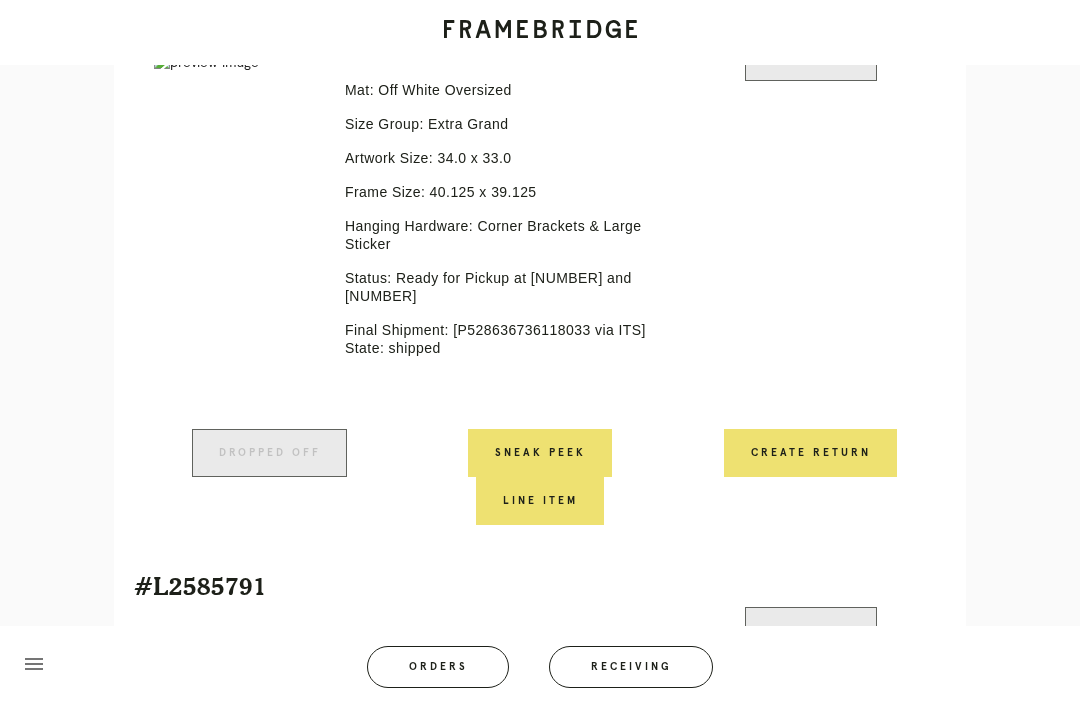 click on "Create Return" at bounding box center [810, 453] 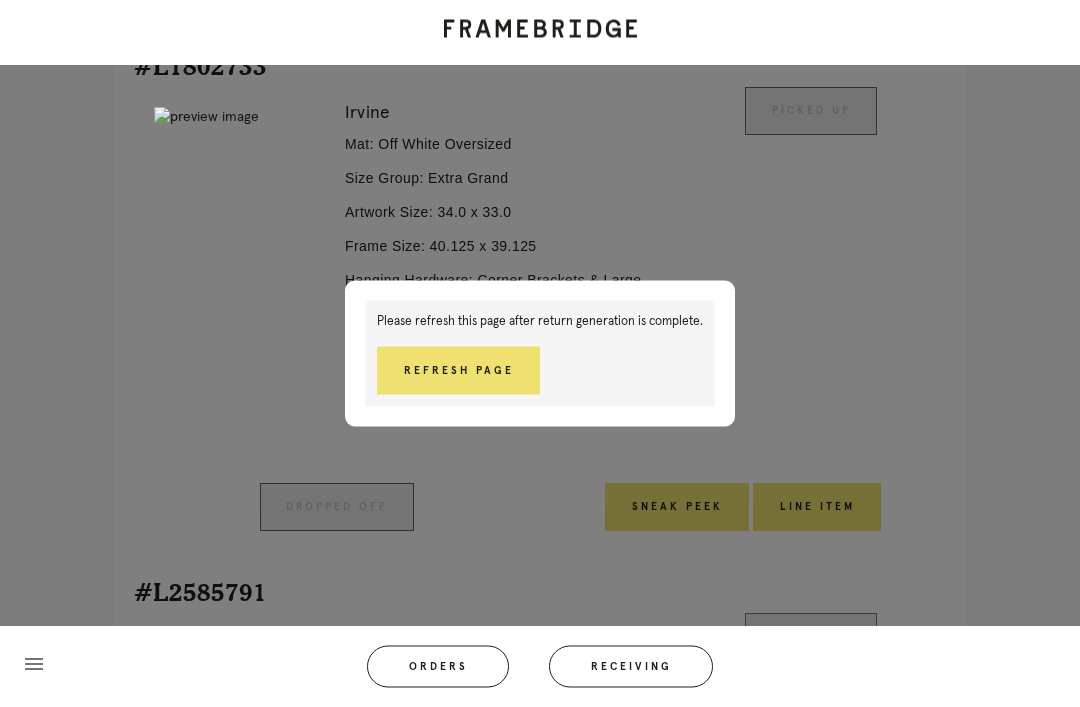 scroll, scrollTop: 455, scrollLeft: 0, axis: vertical 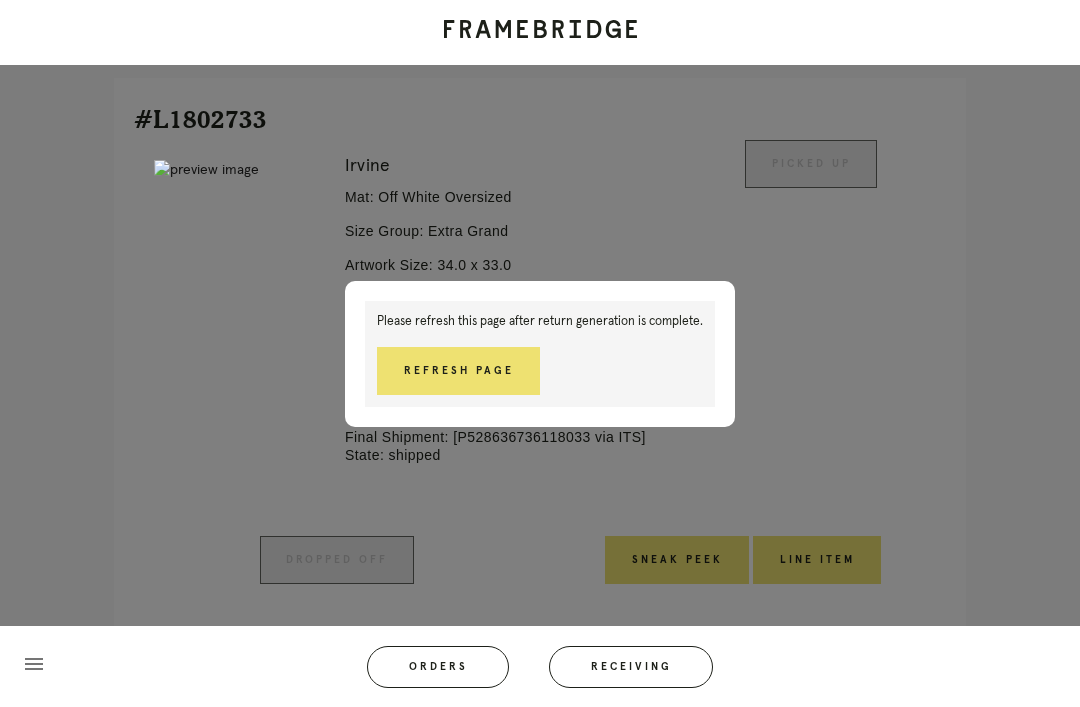 click on "Refresh Page" at bounding box center (458, 371) 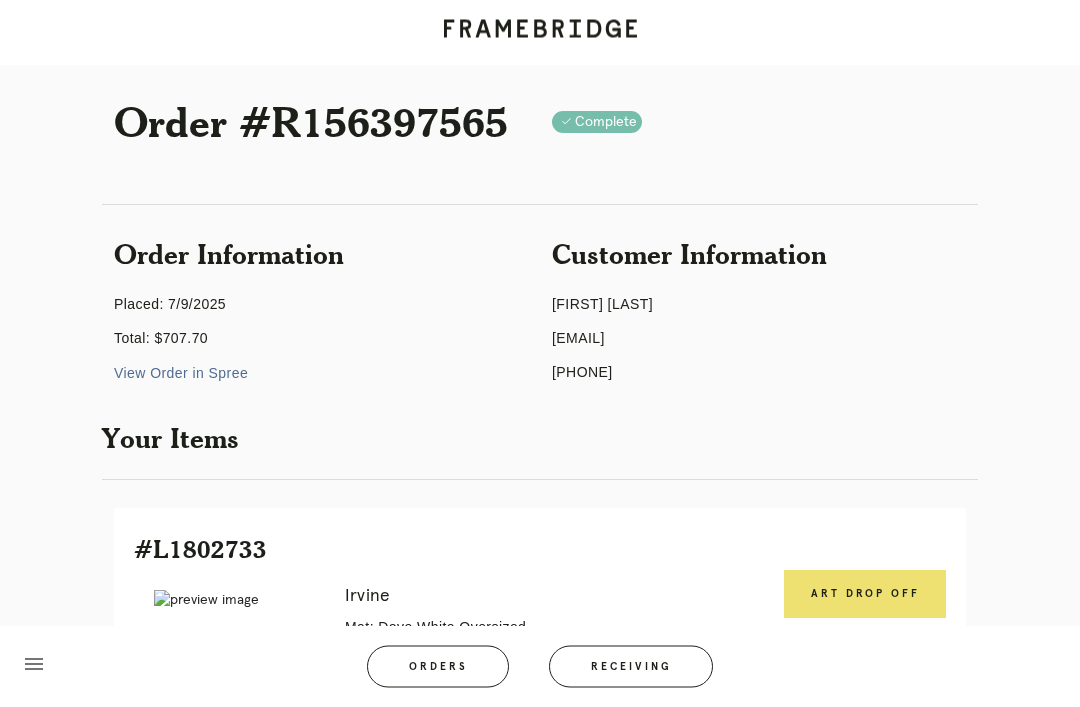 scroll, scrollTop: 0, scrollLeft: 0, axis: both 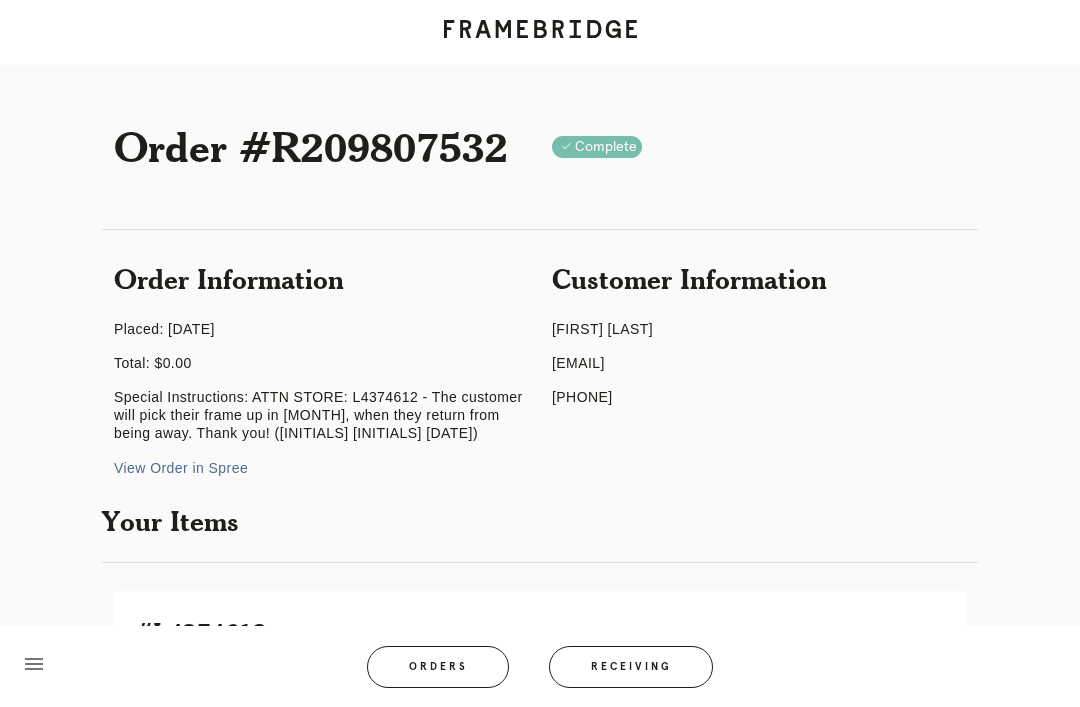 click on "Receiving" at bounding box center [631, 667] 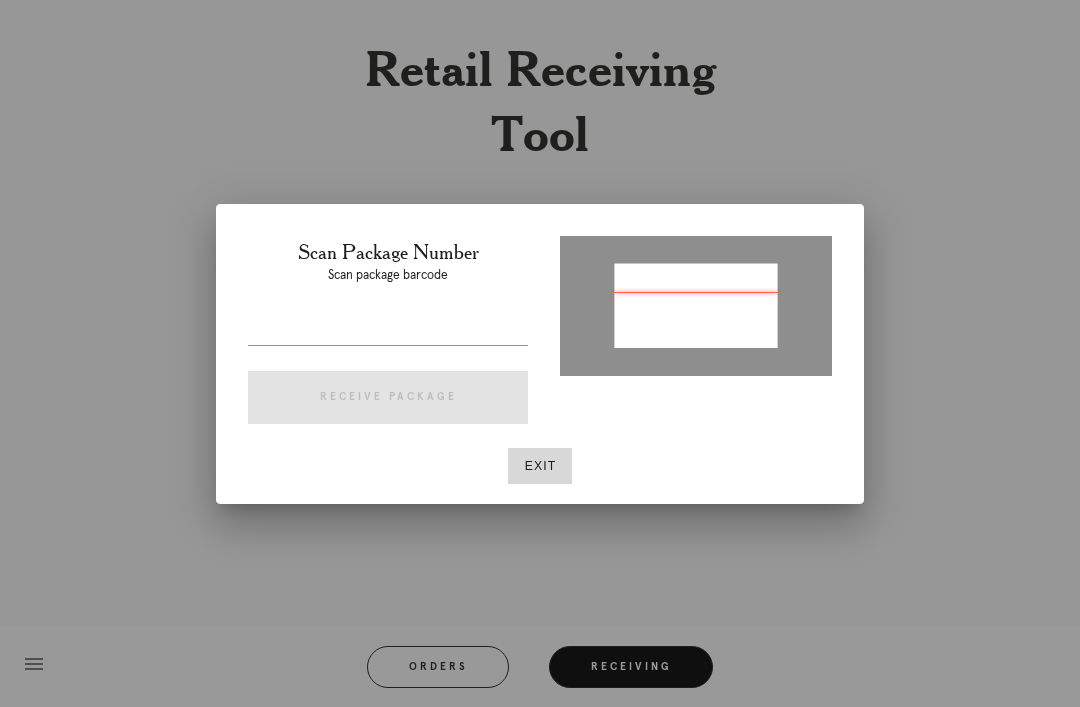 type on "P527247333645911" 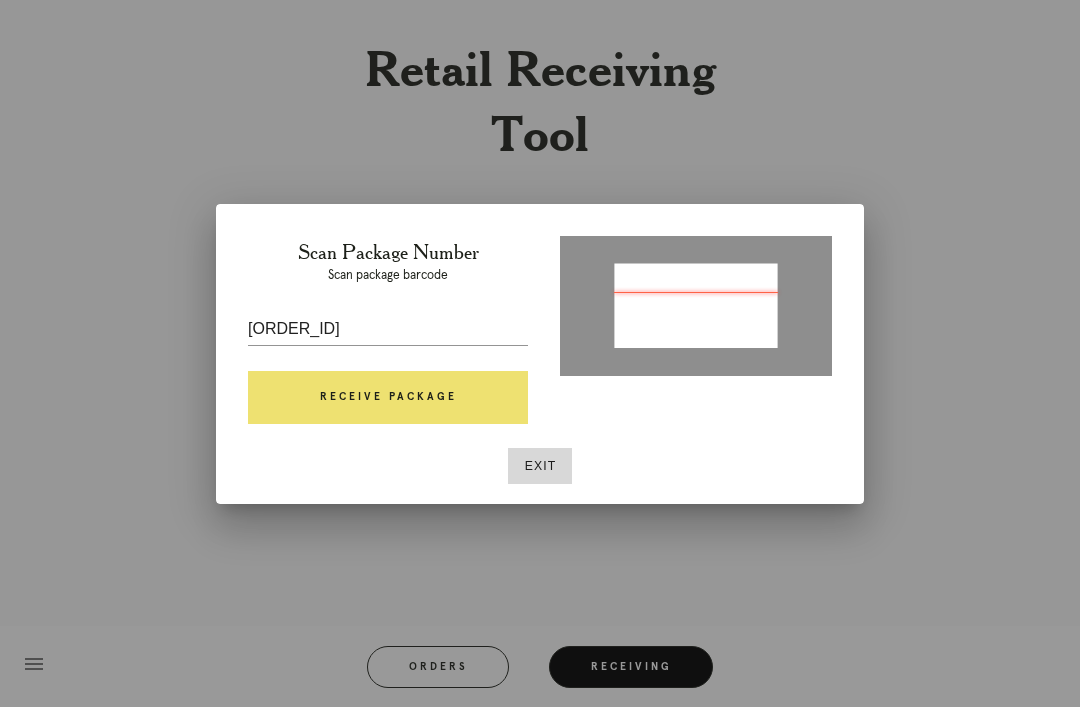 click on "Receive Package" at bounding box center (388, 398) 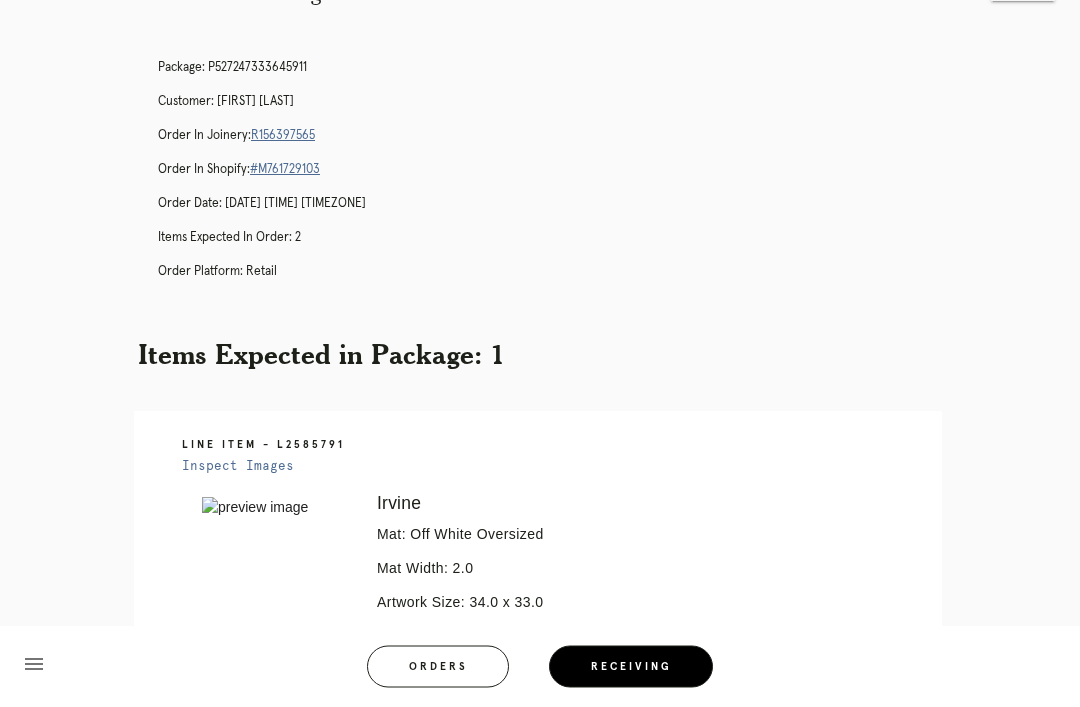 scroll, scrollTop: 73, scrollLeft: 0, axis: vertical 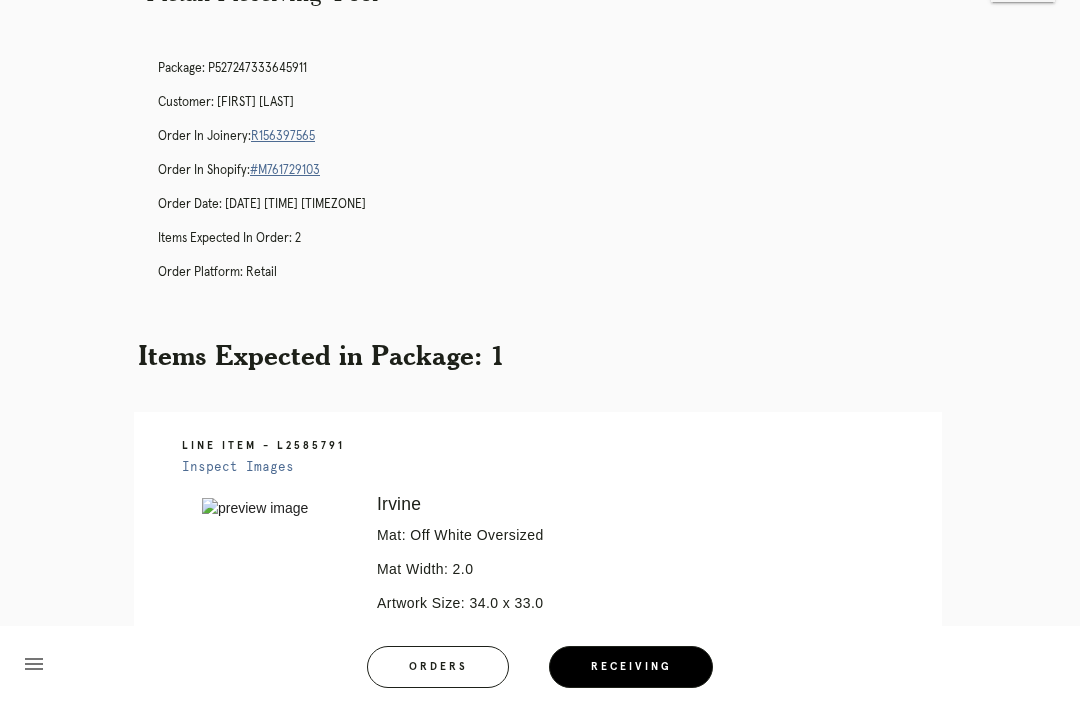 click on "R156397565" at bounding box center (283, 136) 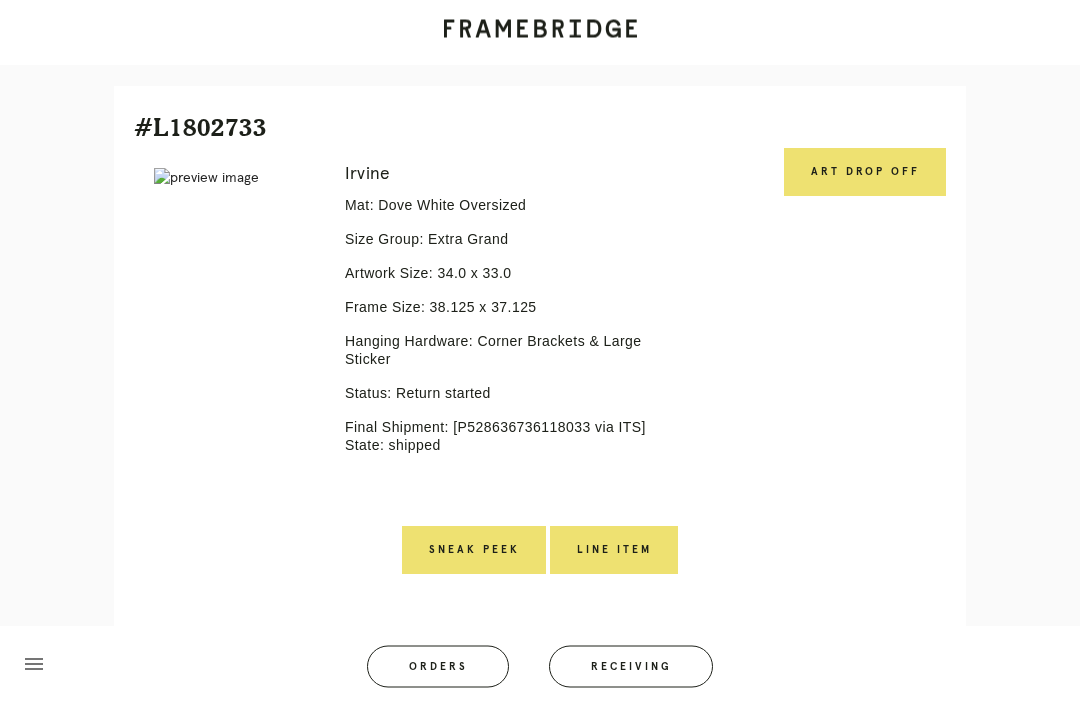 scroll, scrollTop: 447, scrollLeft: 0, axis: vertical 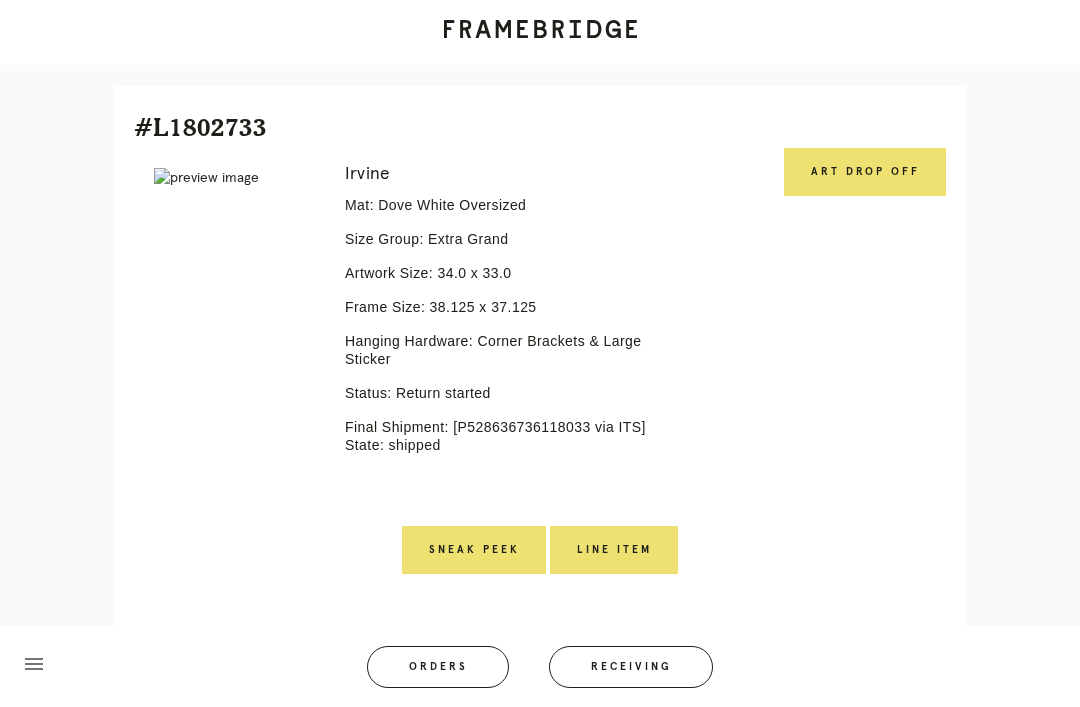 click on "Art drop off" at bounding box center (865, 172) 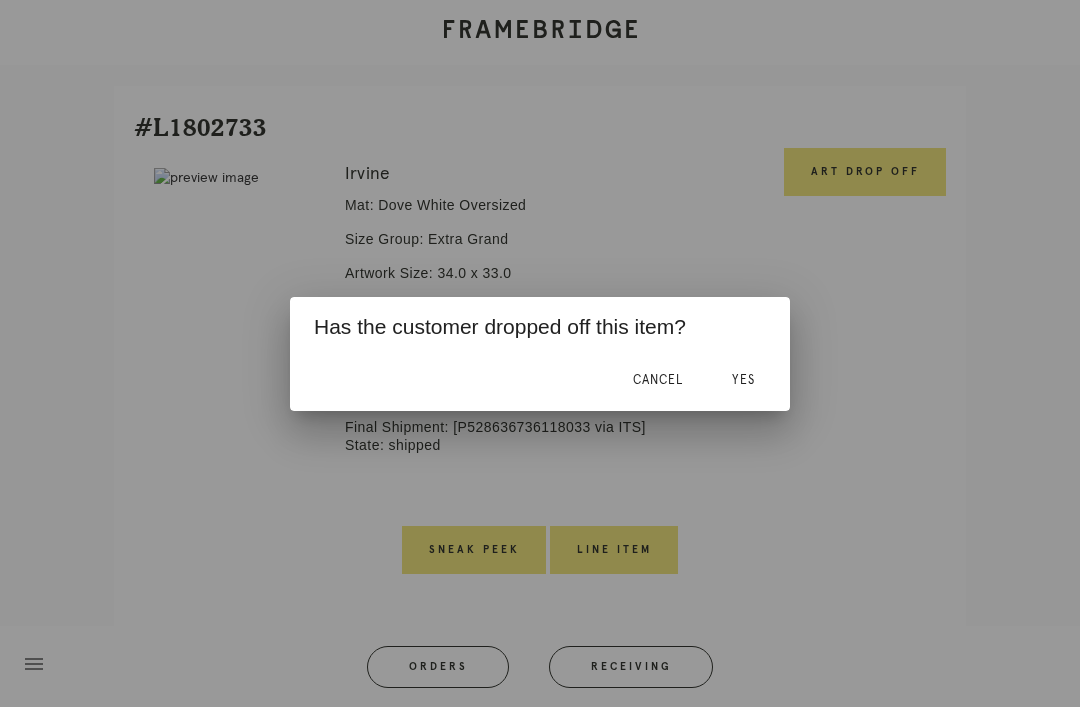 click on "Yes" at bounding box center [743, 380] 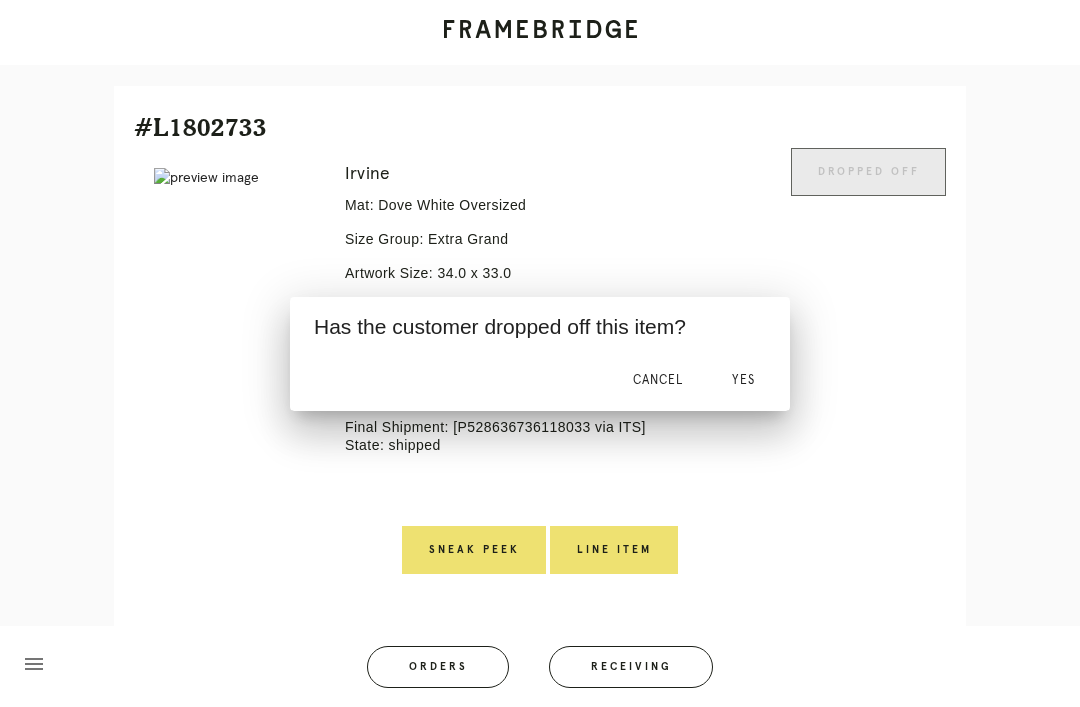 click on "Yes" at bounding box center (743, 380) 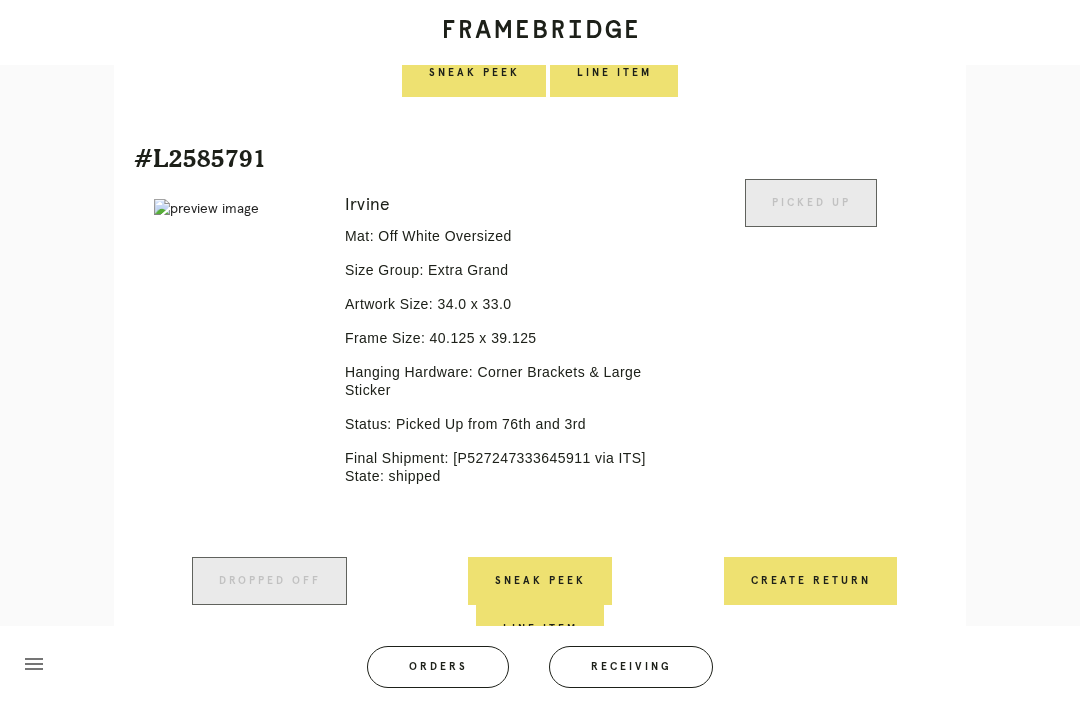 scroll, scrollTop: 923, scrollLeft: 0, axis: vertical 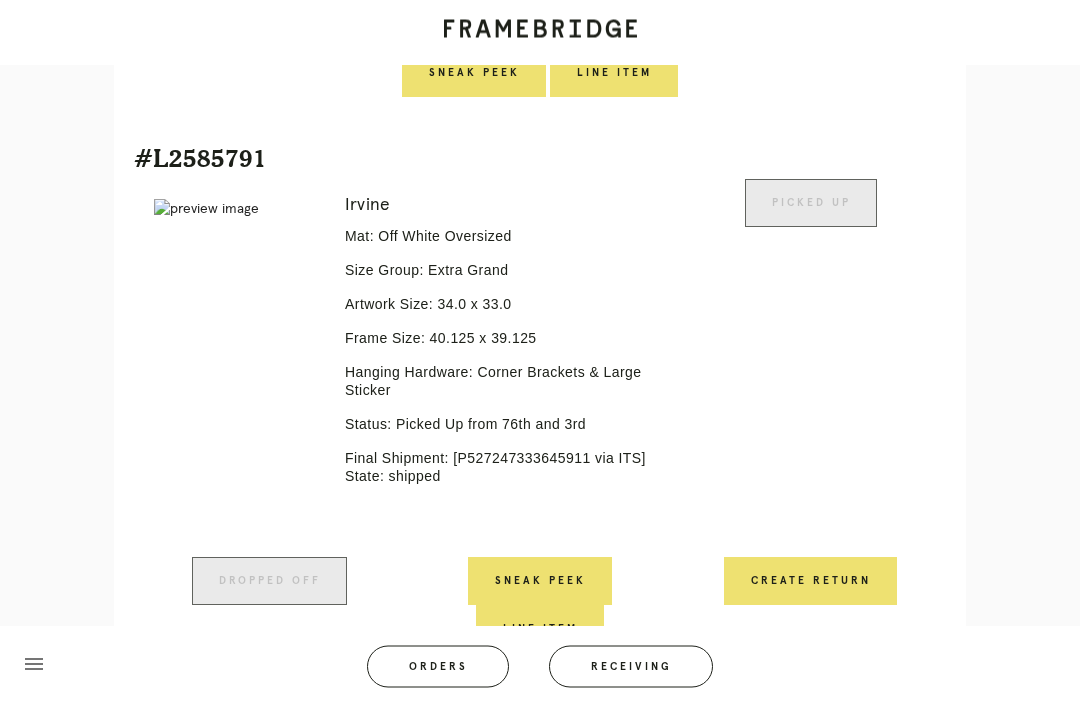 click on "Create Return" at bounding box center [810, 582] 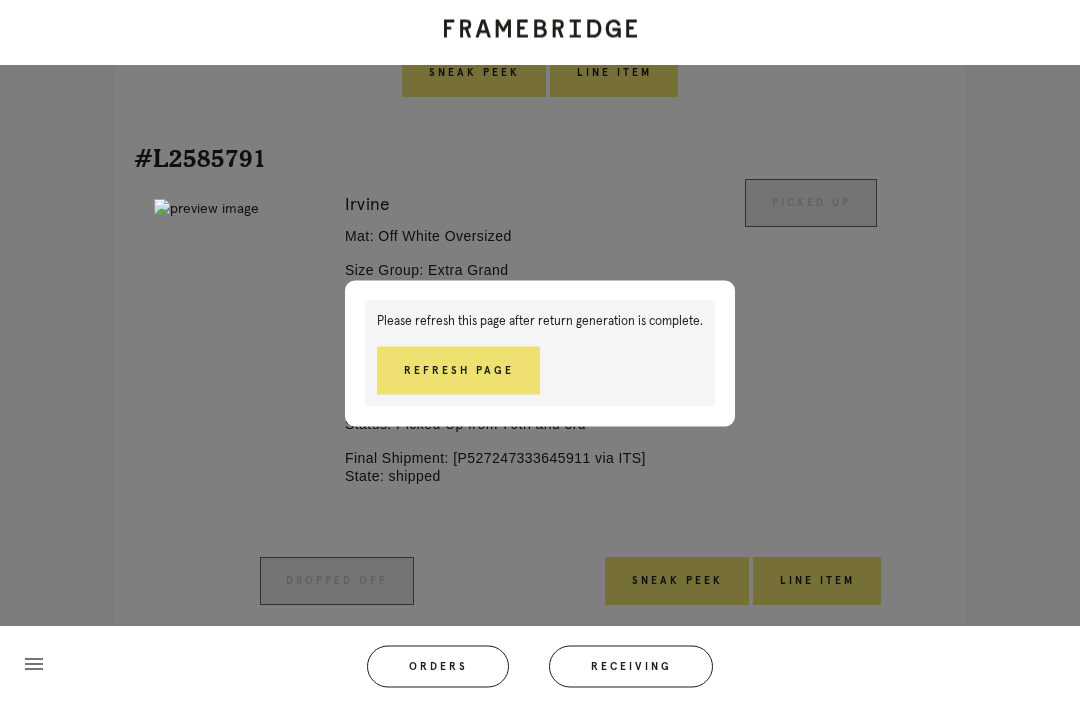 scroll, scrollTop: 970, scrollLeft: 0, axis: vertical 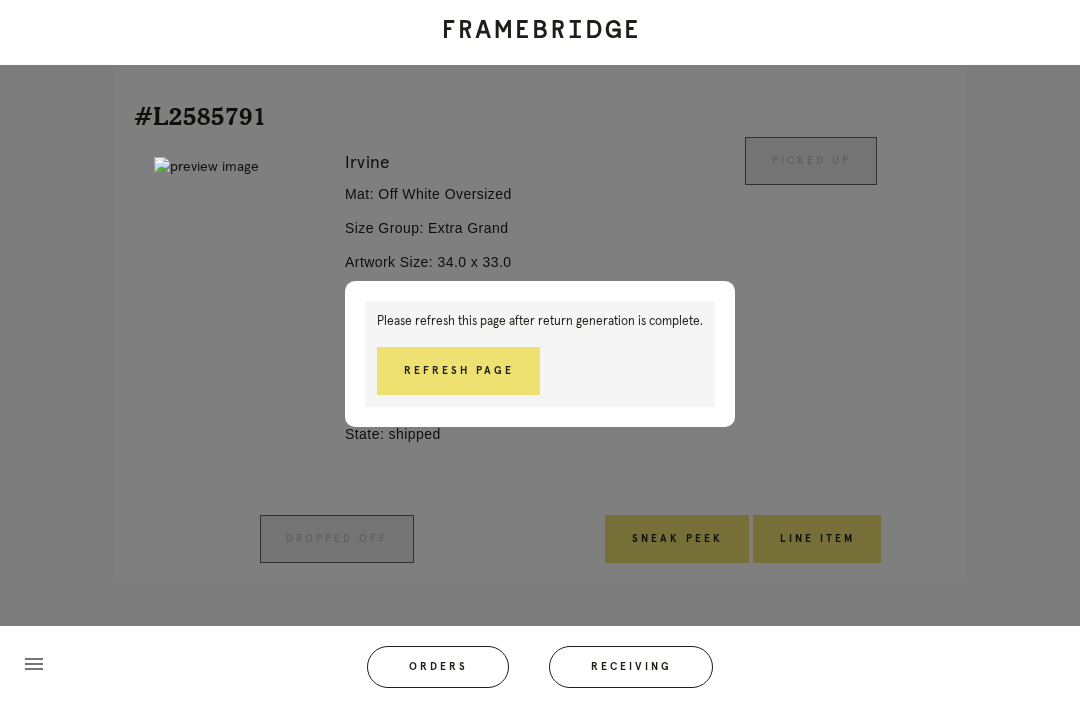 click on "Refresh Page" at bounding box center [458, 371] 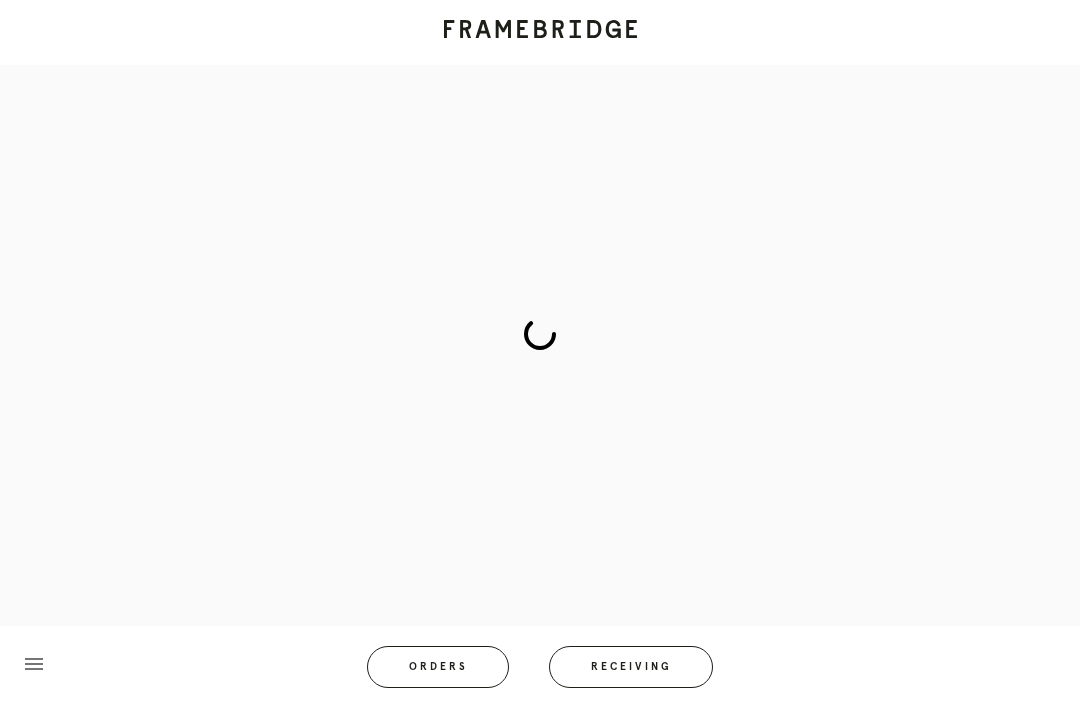 scroll, scrollTop: 83, scrollLeft: 0, axis: vertical 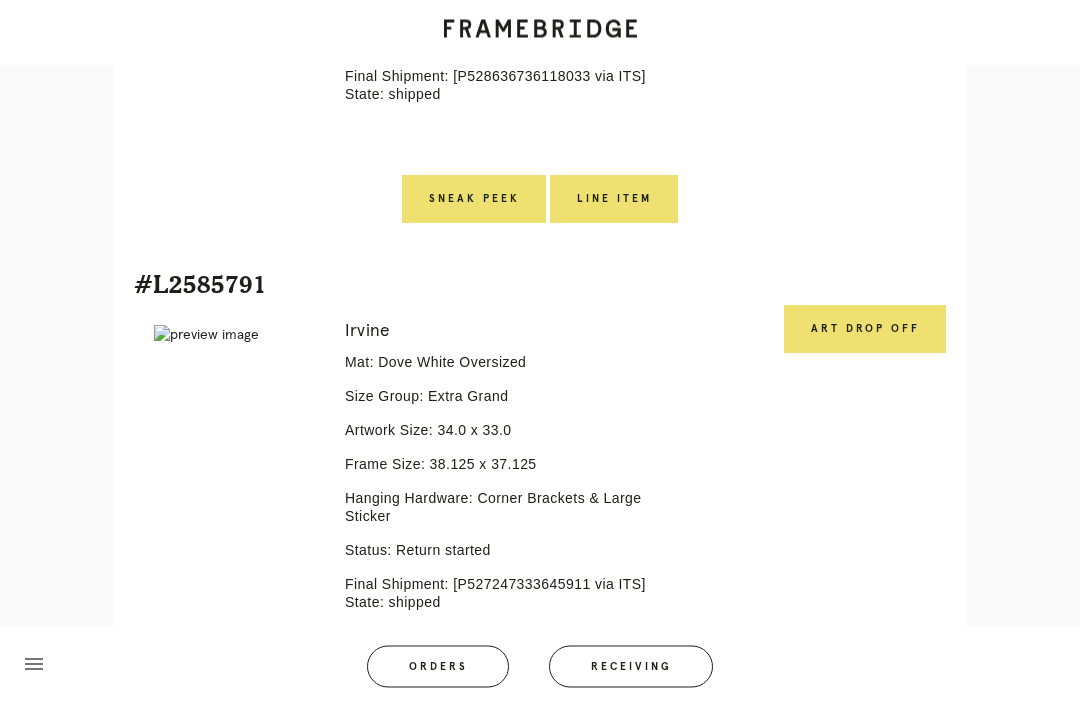 click on "Art drop off" at bounding box center (865, 330) 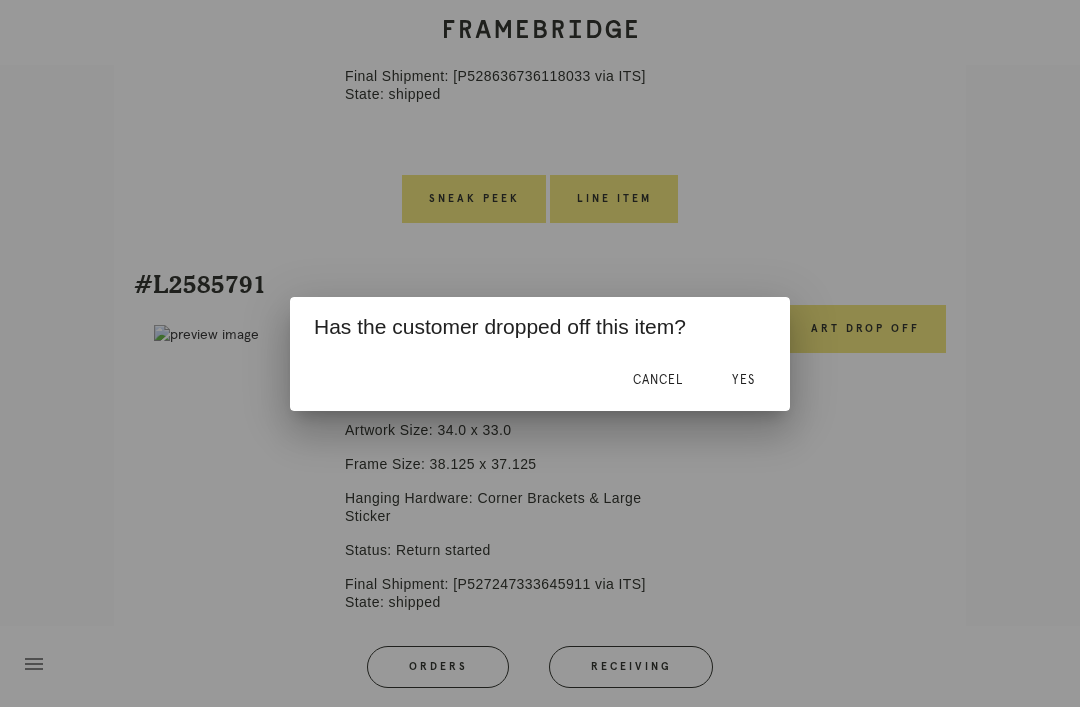 click on "Yes" at bounding box center (743, 381) 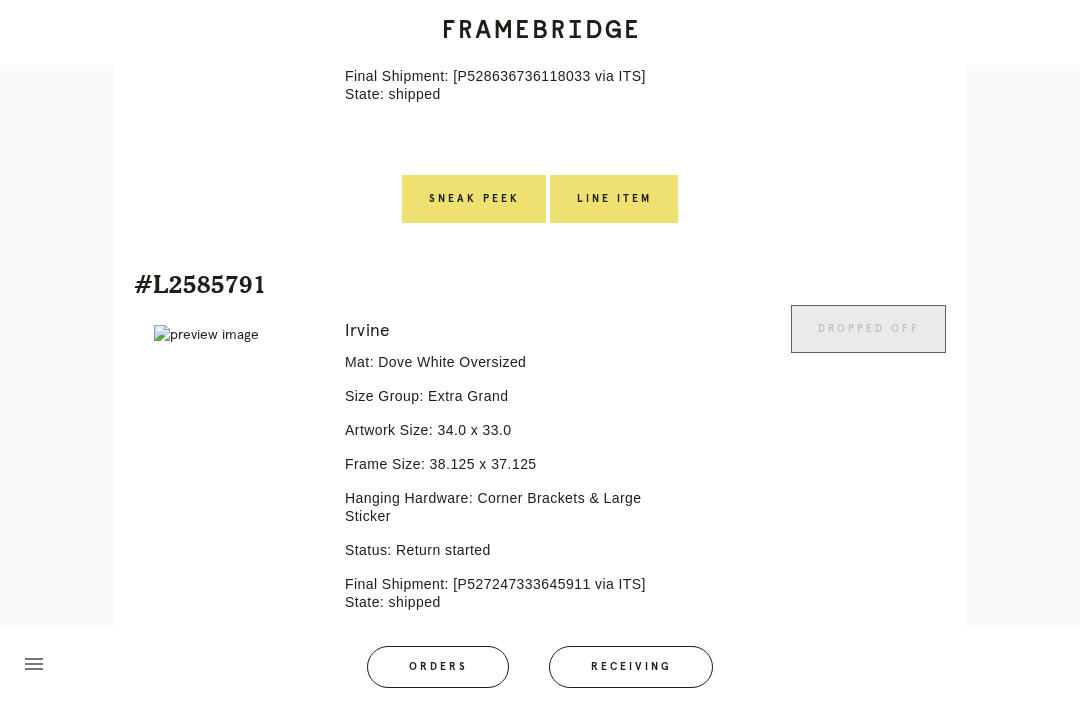 click at bounding box center [733, 494] 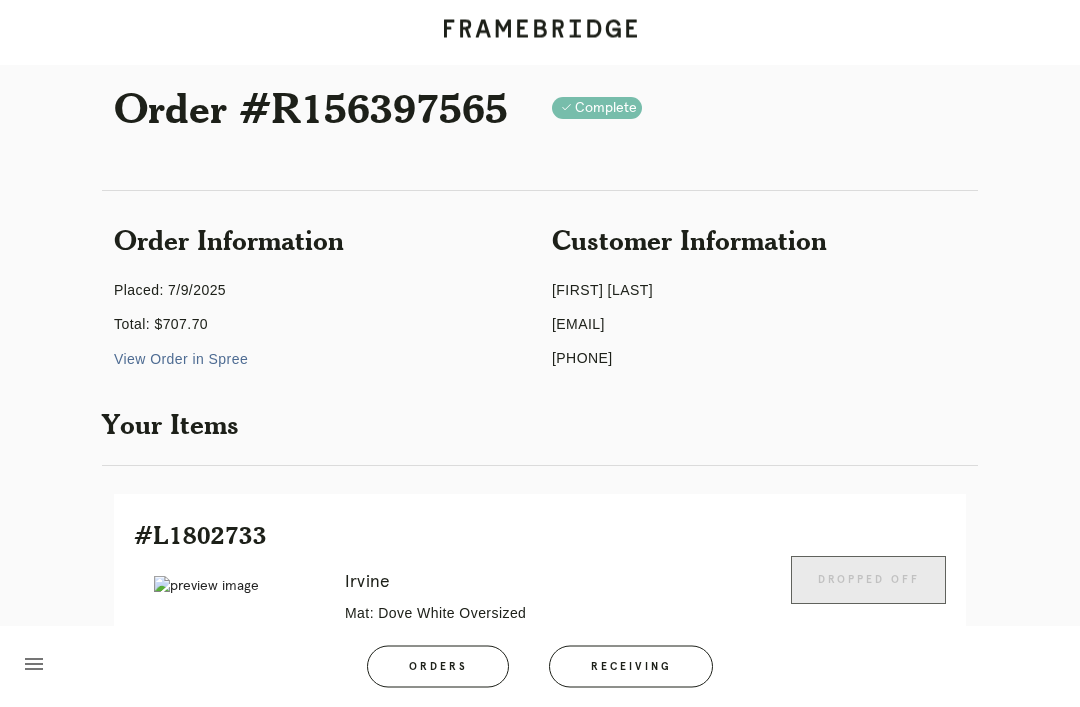 scroll, scrollTop: 0, scrollLeft: 0, axis: both 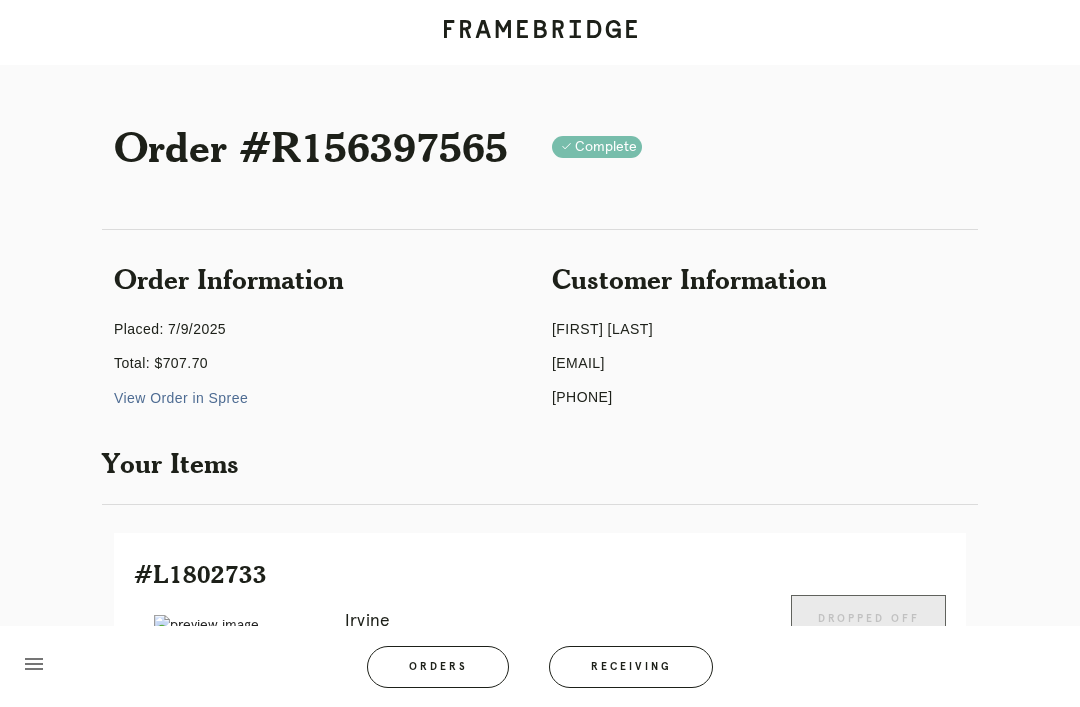 copy on "[EMAIL]" 